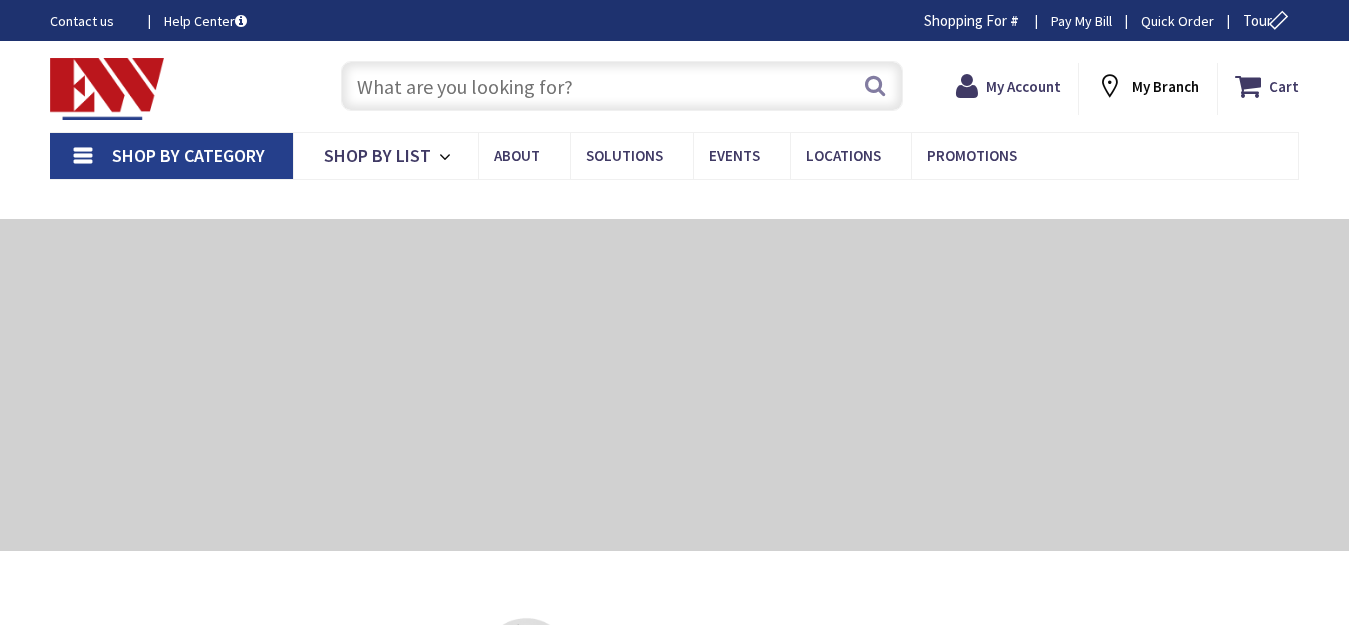 scroll, scrollTop: 0, scrollLeft: 0, axis: both 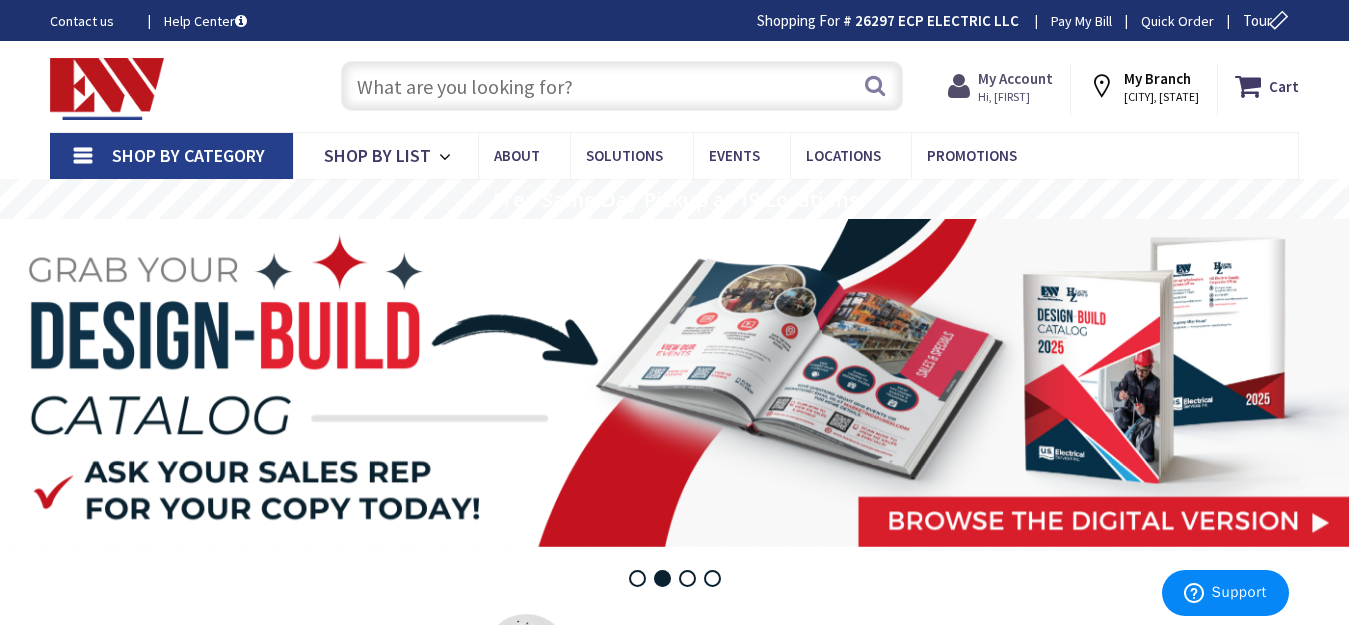 click on "My Account" at bounding box center (1015, 78) 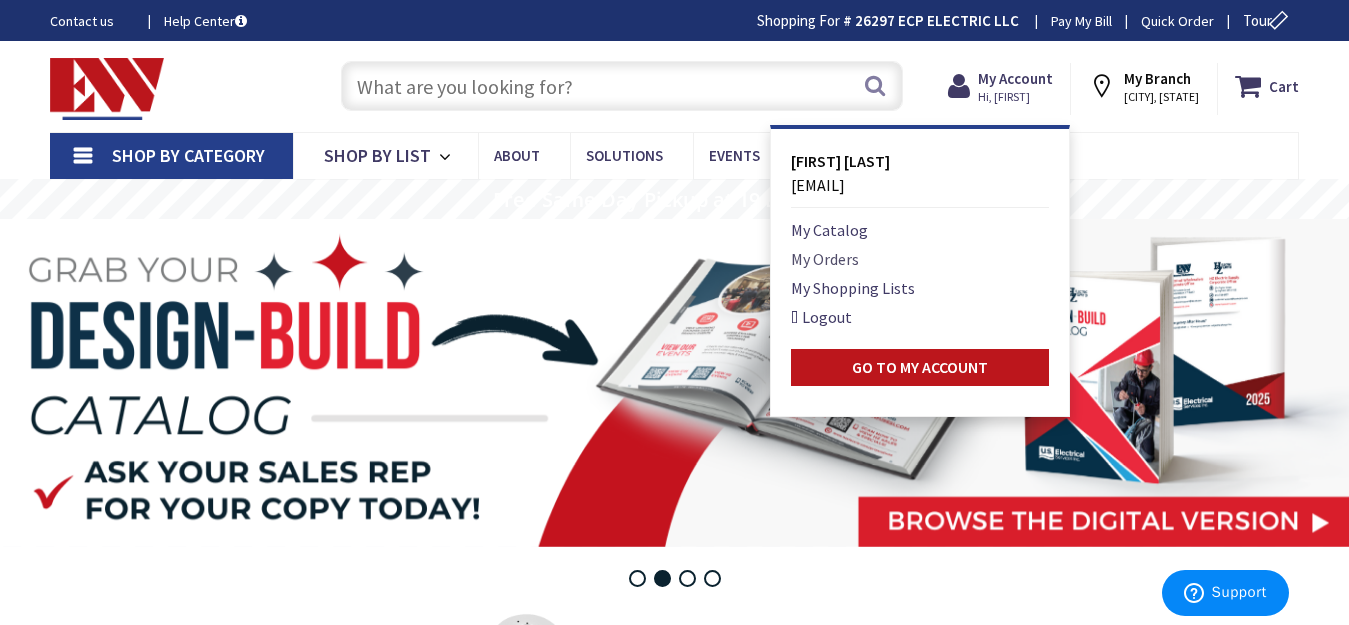 click on "My Orders" at bounding box center (825, 259) 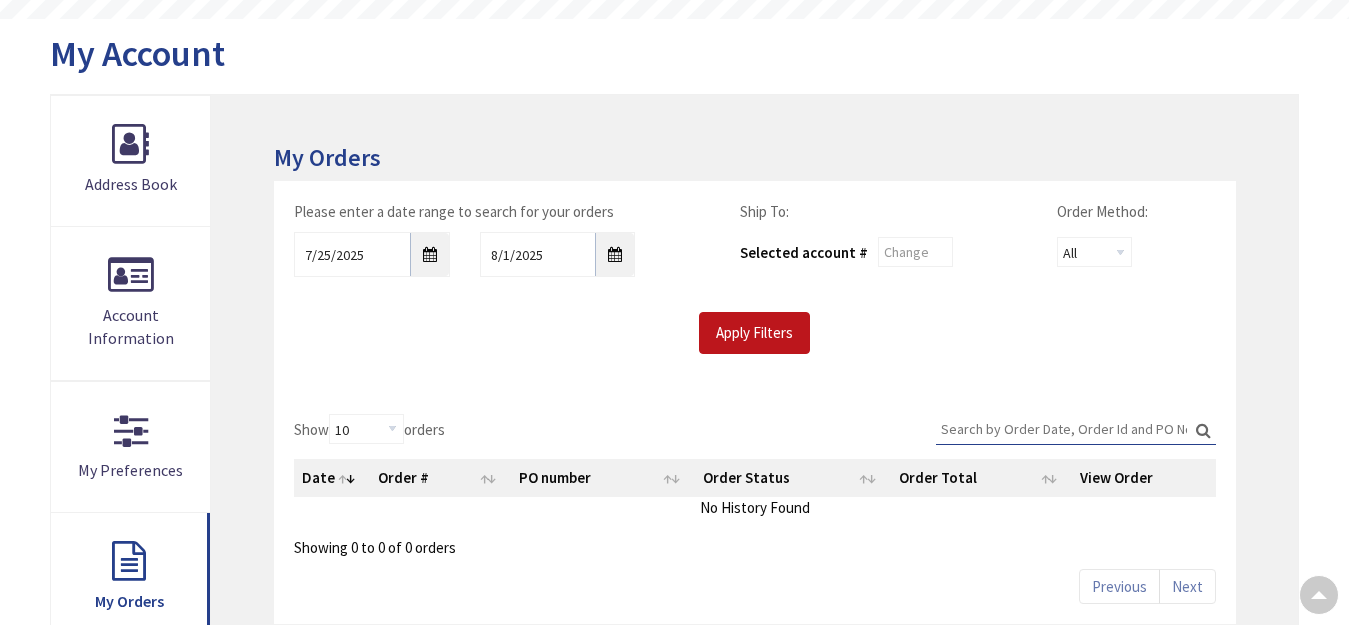 scroll, scrollTop: 200, scrollLeft: 0, axis: vertical 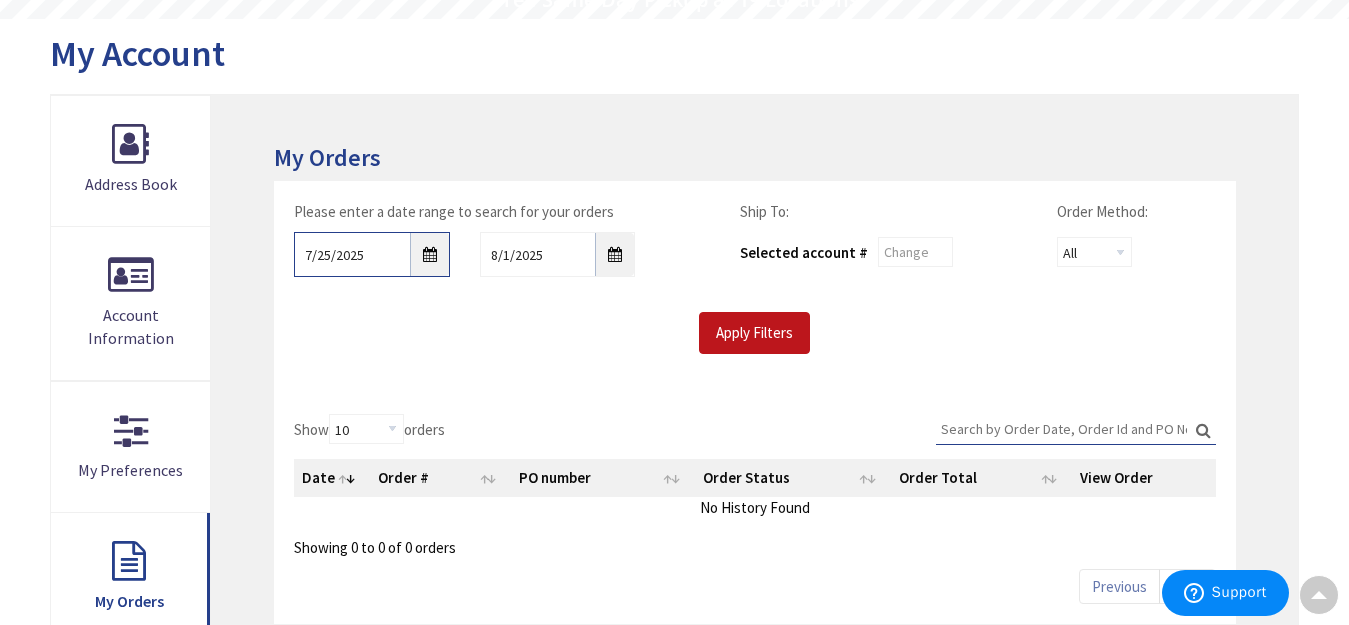 click on "7/25/2025" at bounding box center [372, 254] 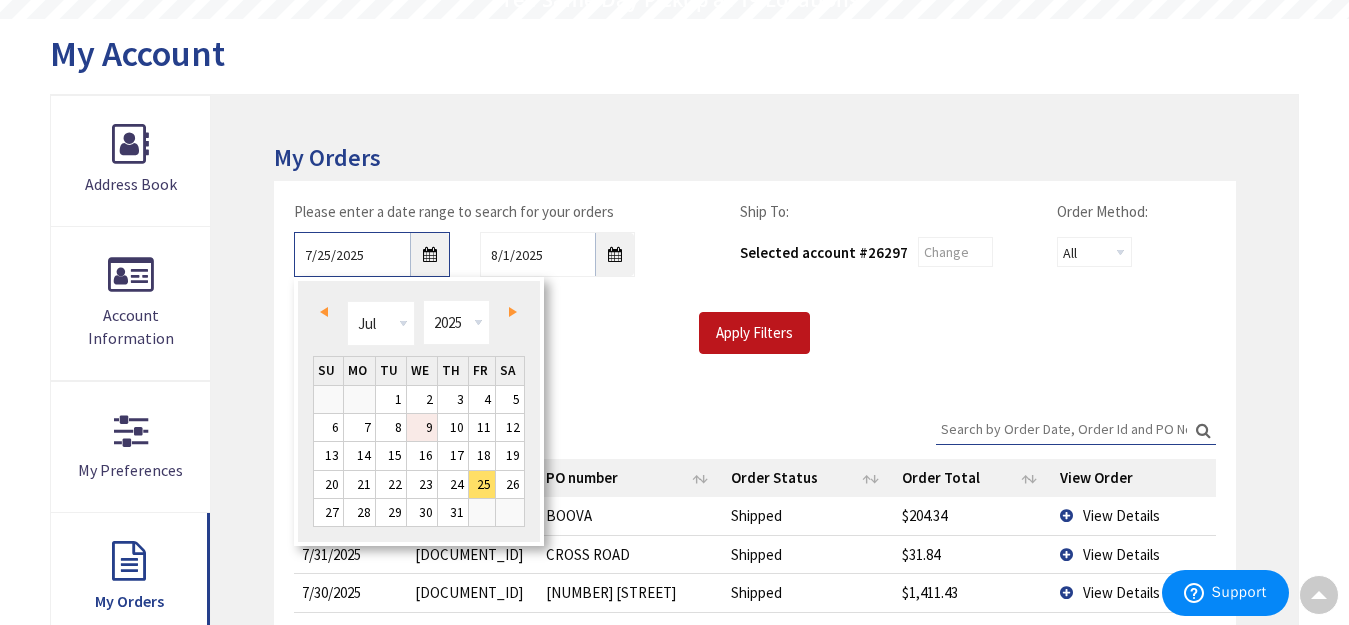 scroll, scrollTop: 203, scrollLeft: 0, axis: vertical 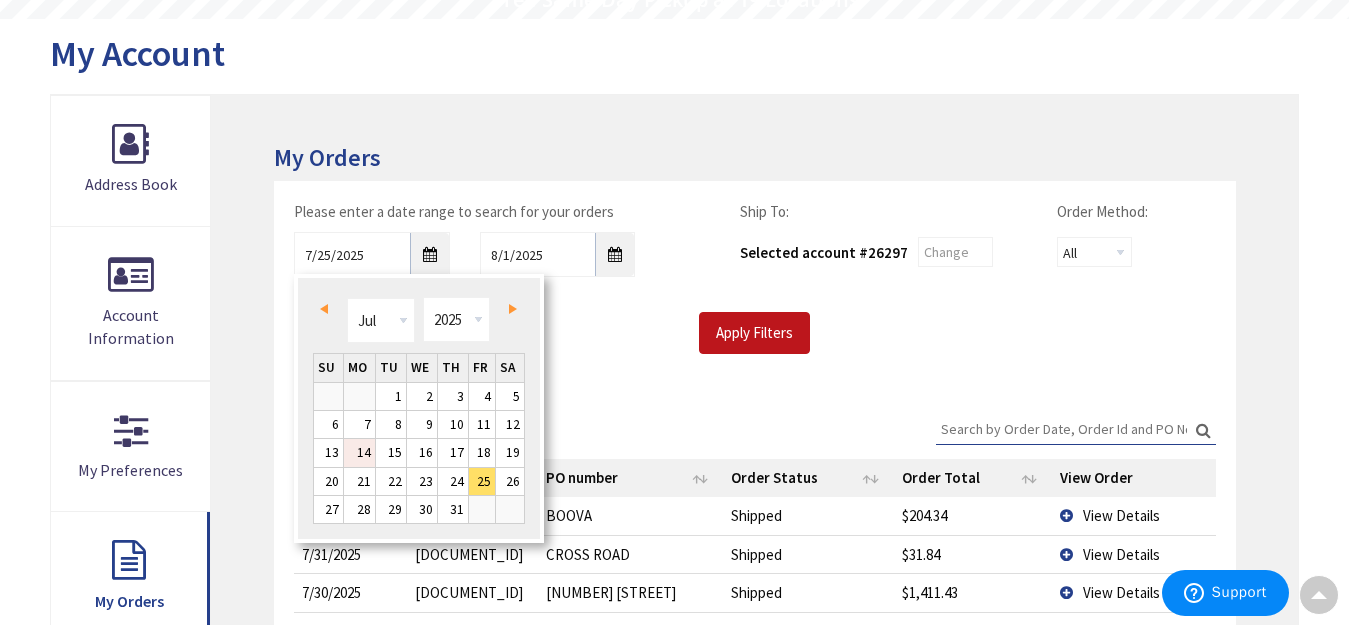 click on "14" at bounding box center (359, 452) 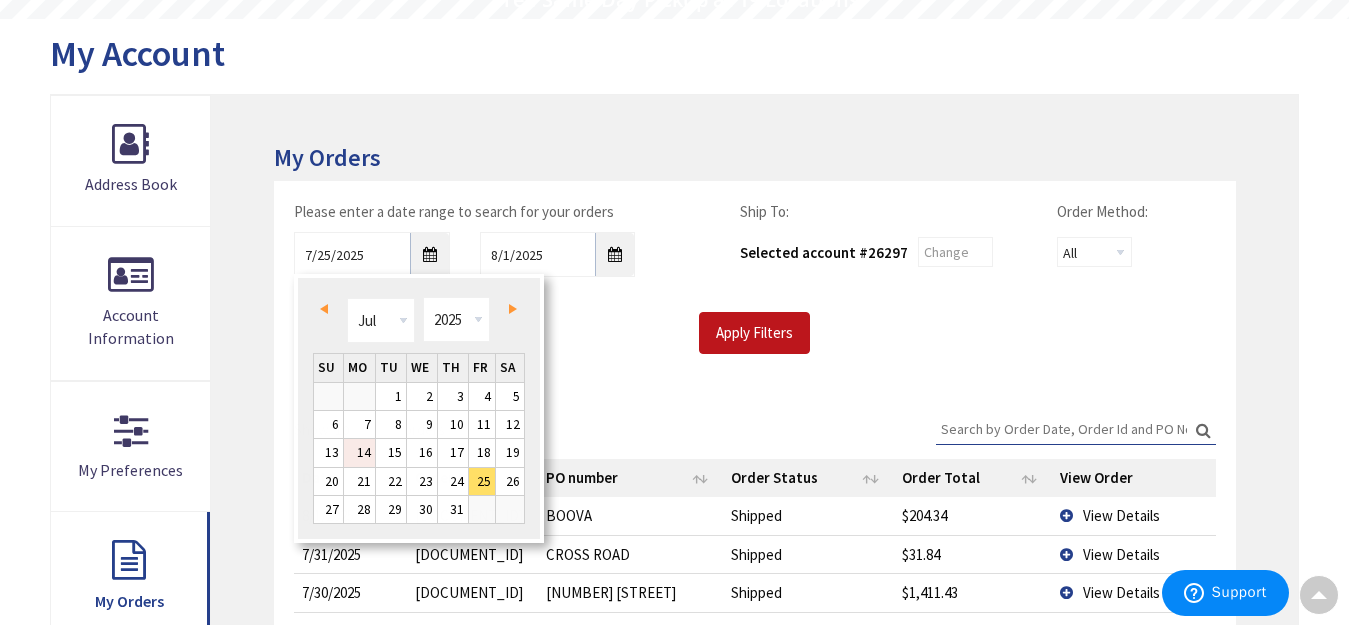 type on "07/14/2025" 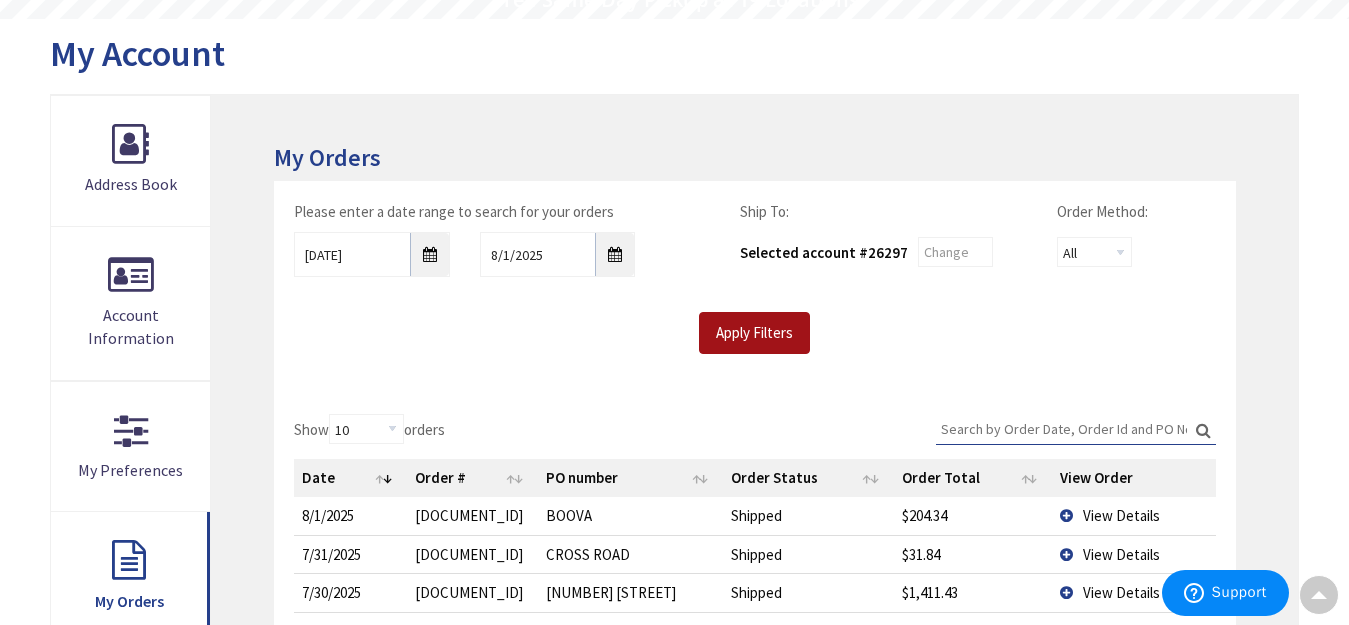 click on "Apply Filters" at bounding box center (754, 333) 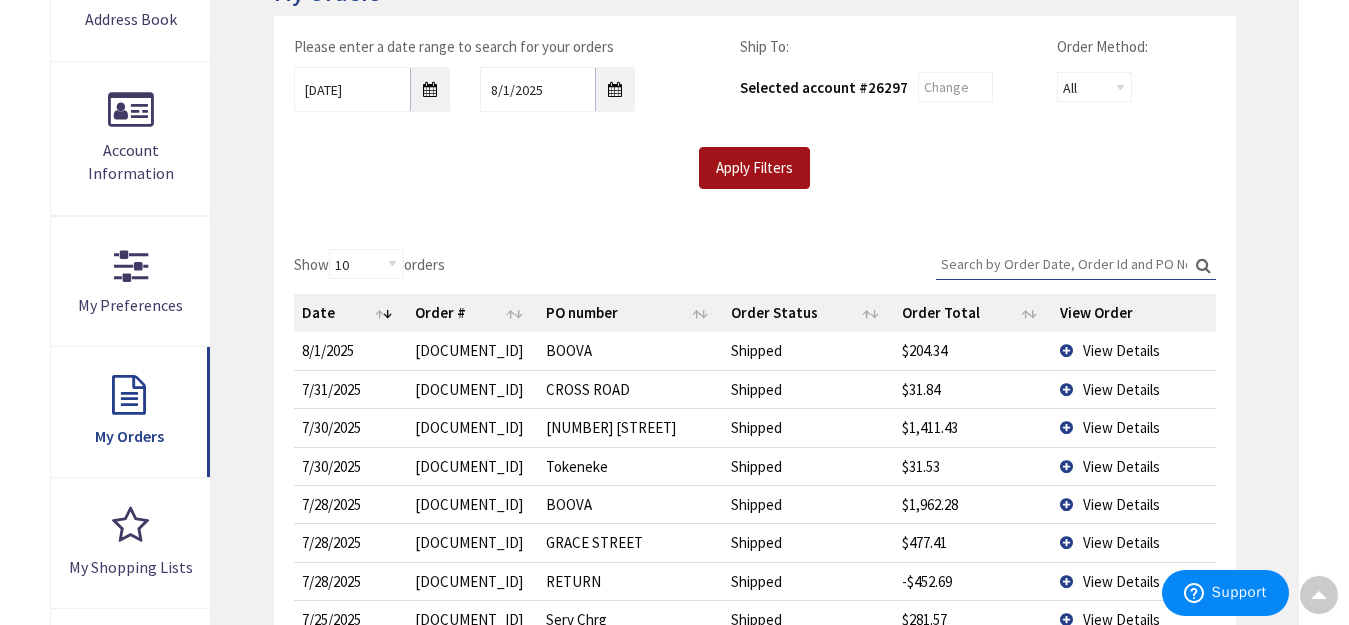 scroll, scrollTop: 403, scrollLeft: 0, axis: vertical 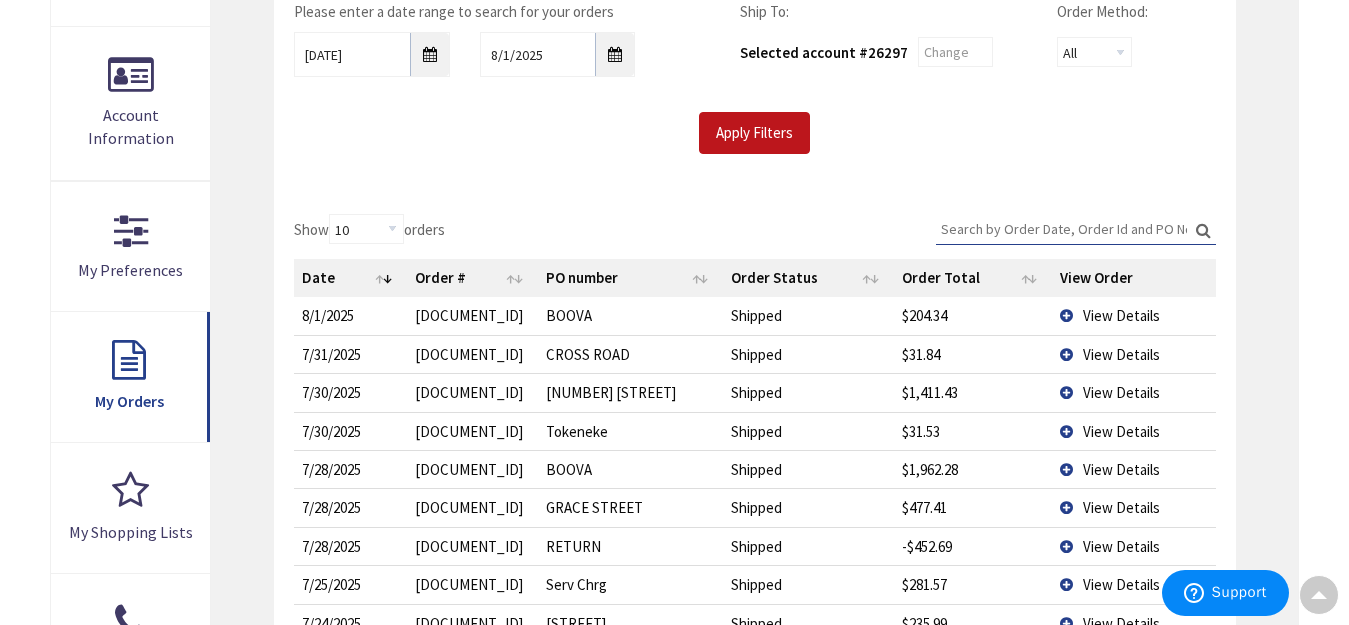 click on "View Details" at bounding box center [1121, 392] 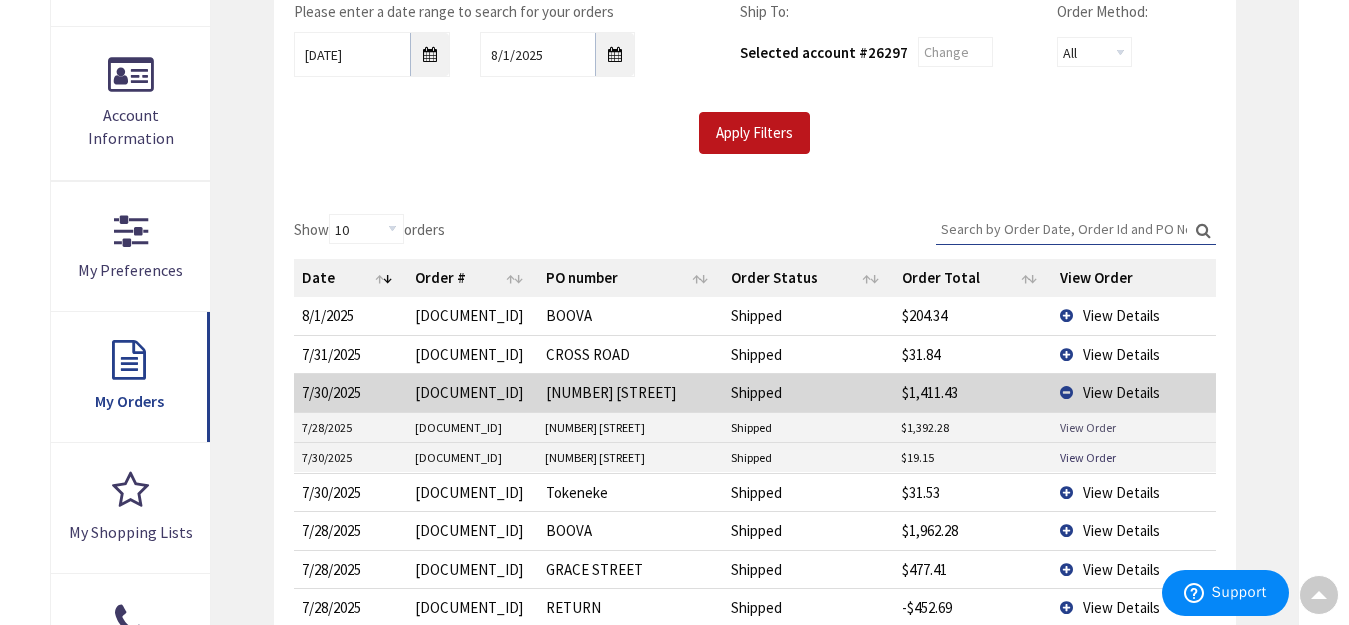 click on "View Order" at bounding box center (1088, 427) 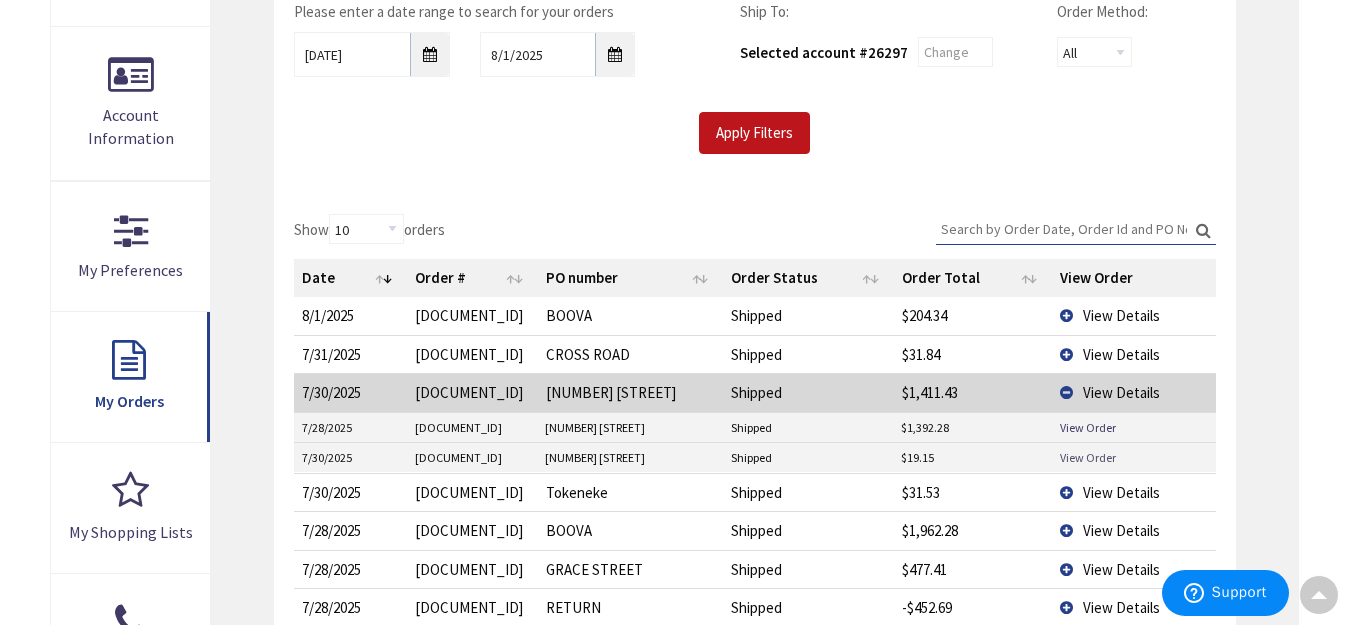 click on "View Order" at bounding box center (1088, 457) 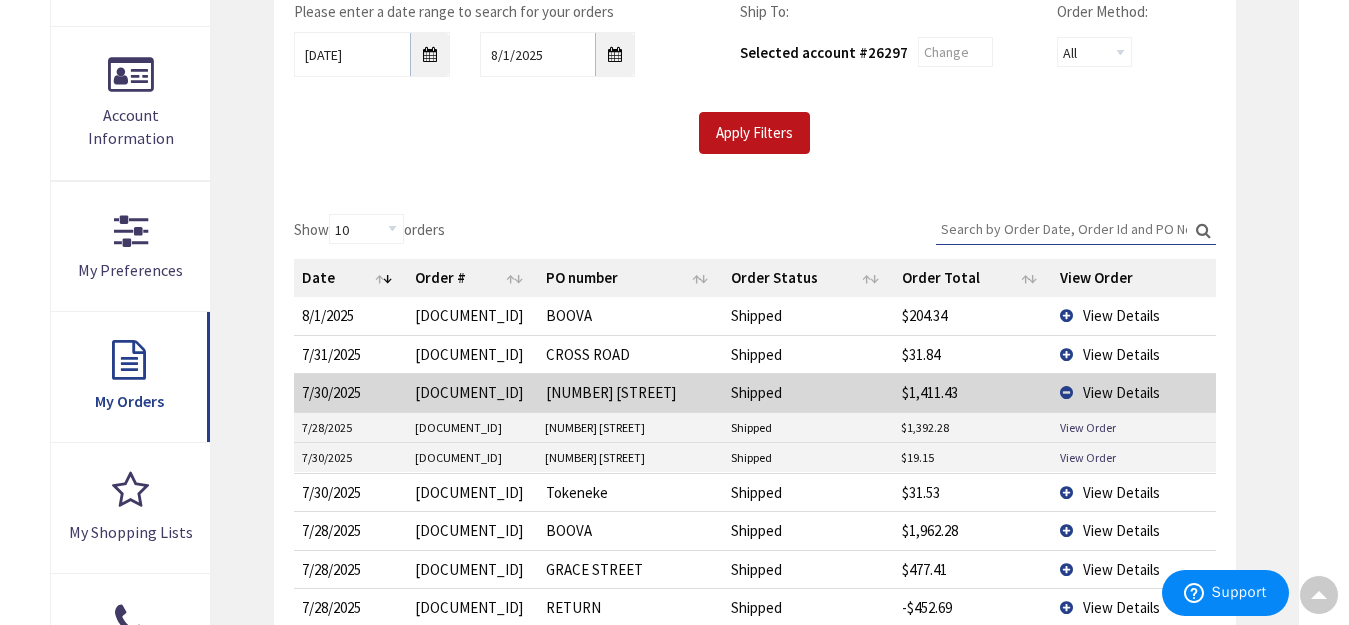 click on "View Details" at bounding box center [1121, 315] 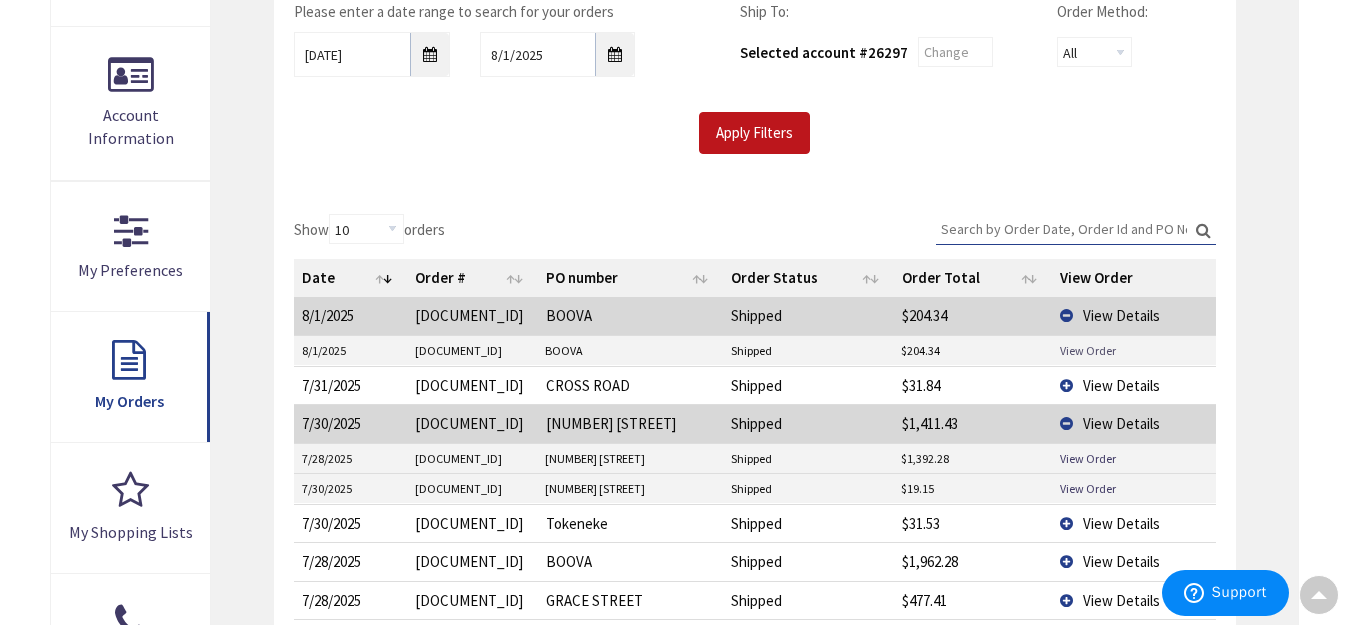 click on "View Order" at bounding box center [1088, 350] 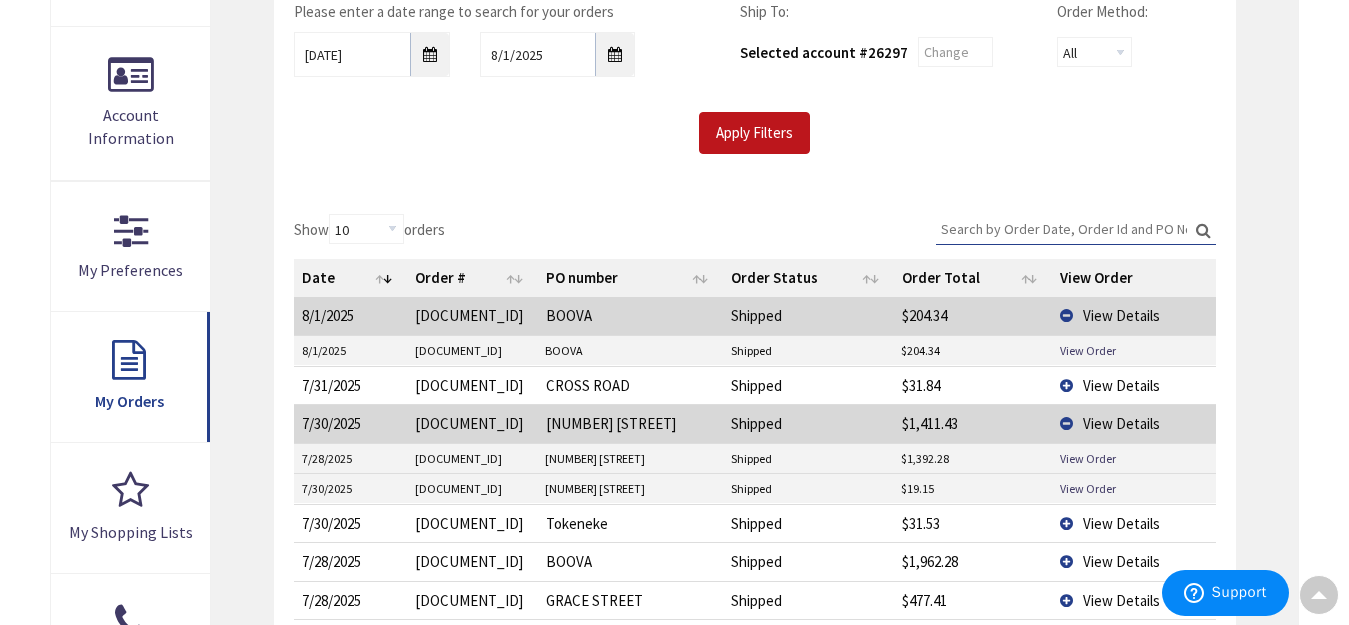 click on "View Details" at bounding box center (1121, 385) 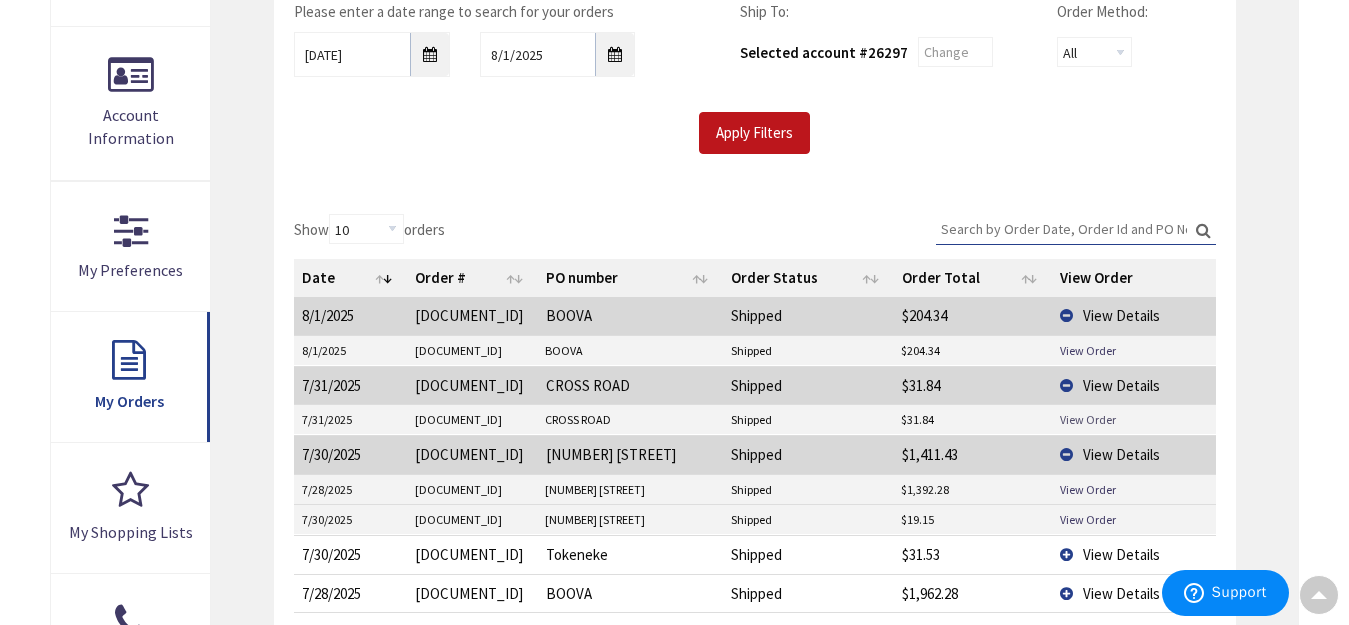 click on "View Order" at bounding box center (1088, 419) 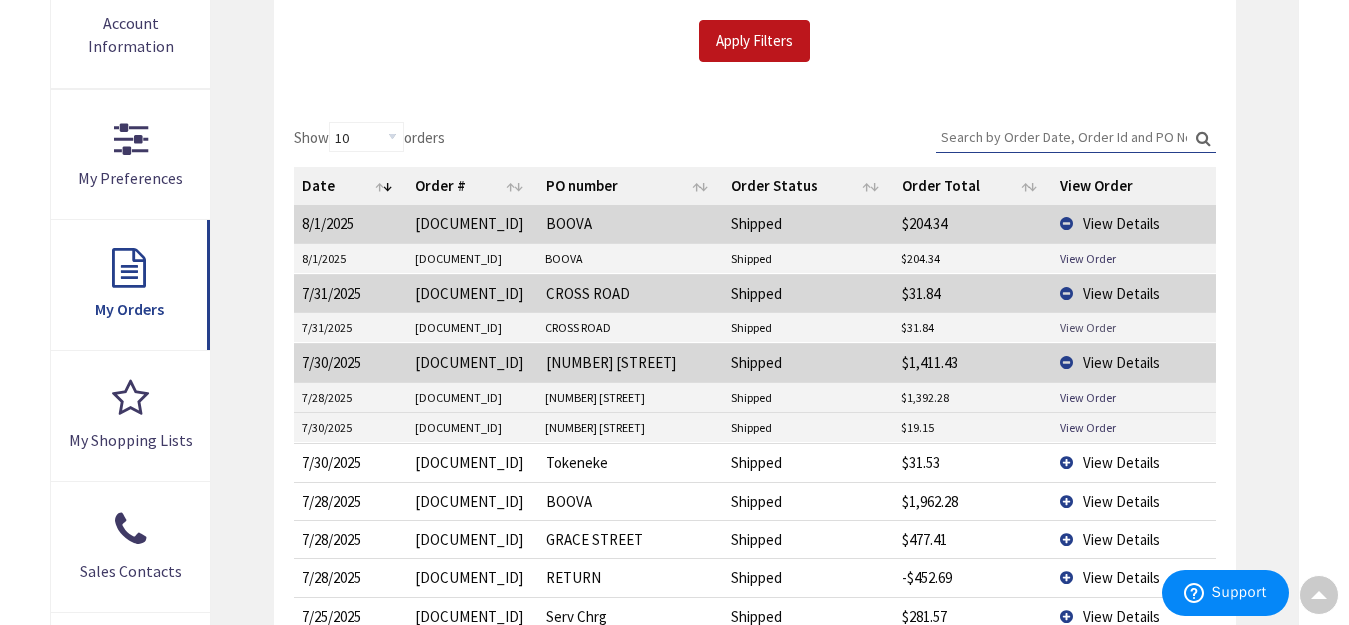 scroll, scrollTop: 603, scrollLeft: 0, axis: vertical 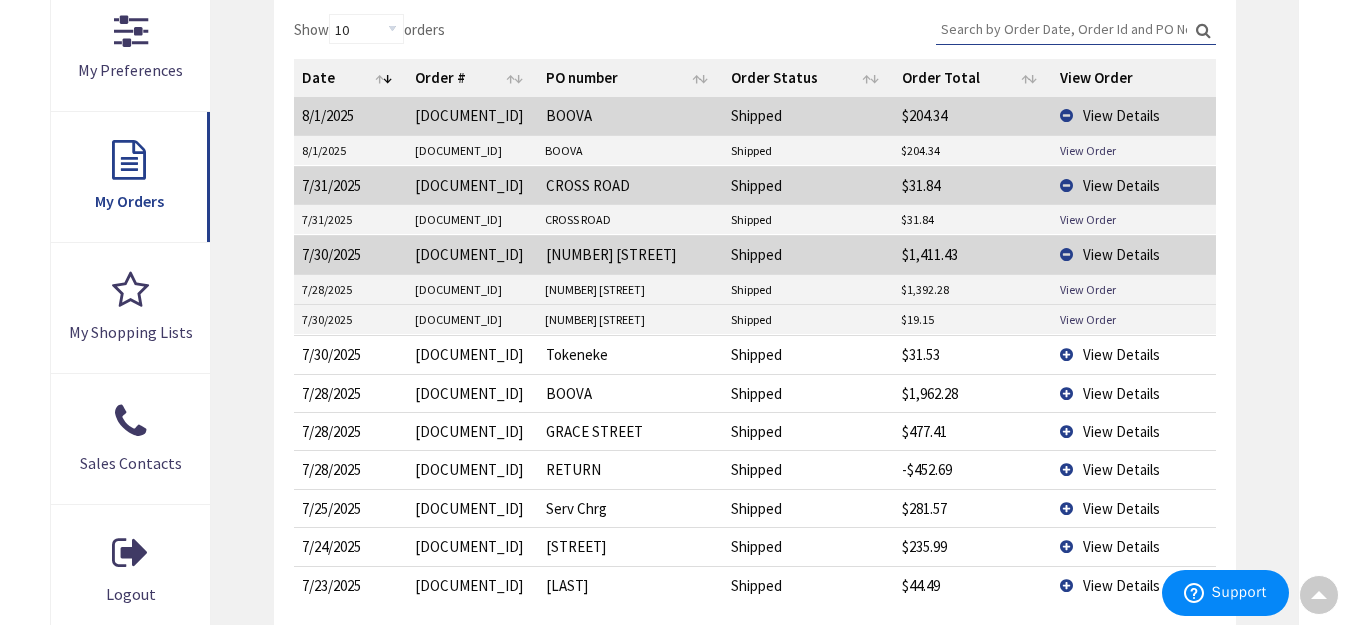 click on "View Details" at bounding box center (1121, 354) 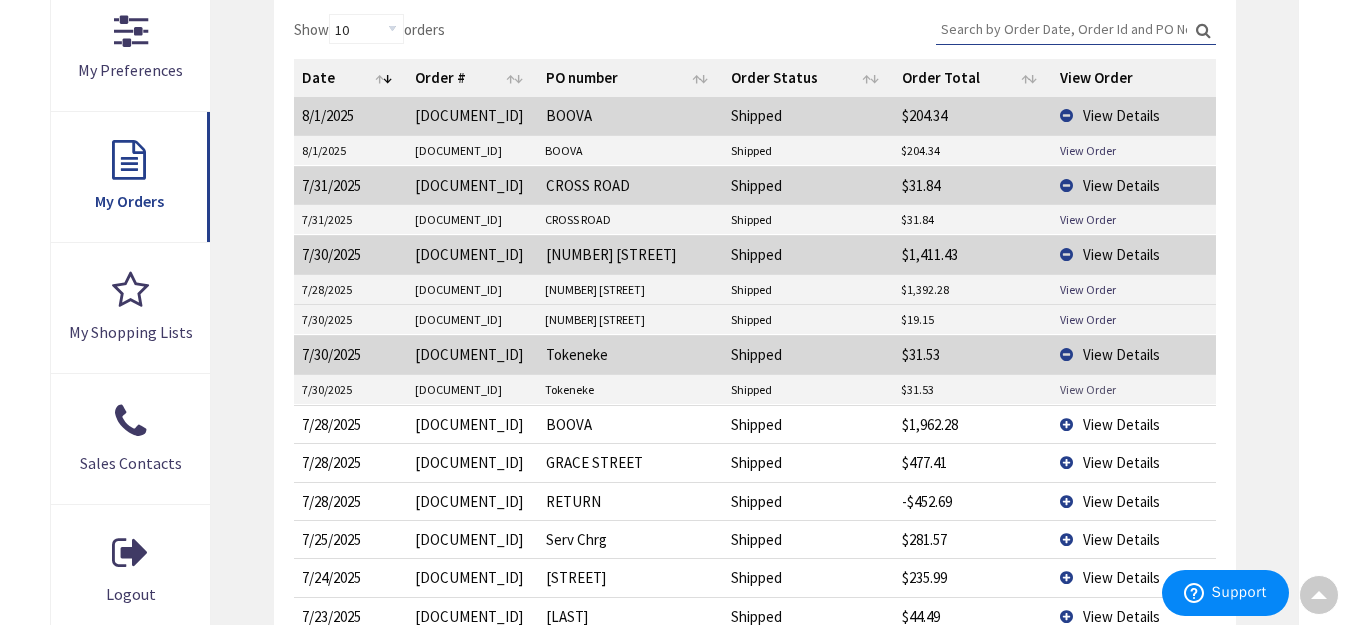 click on "View Order" at bounding box center (1088, 389) 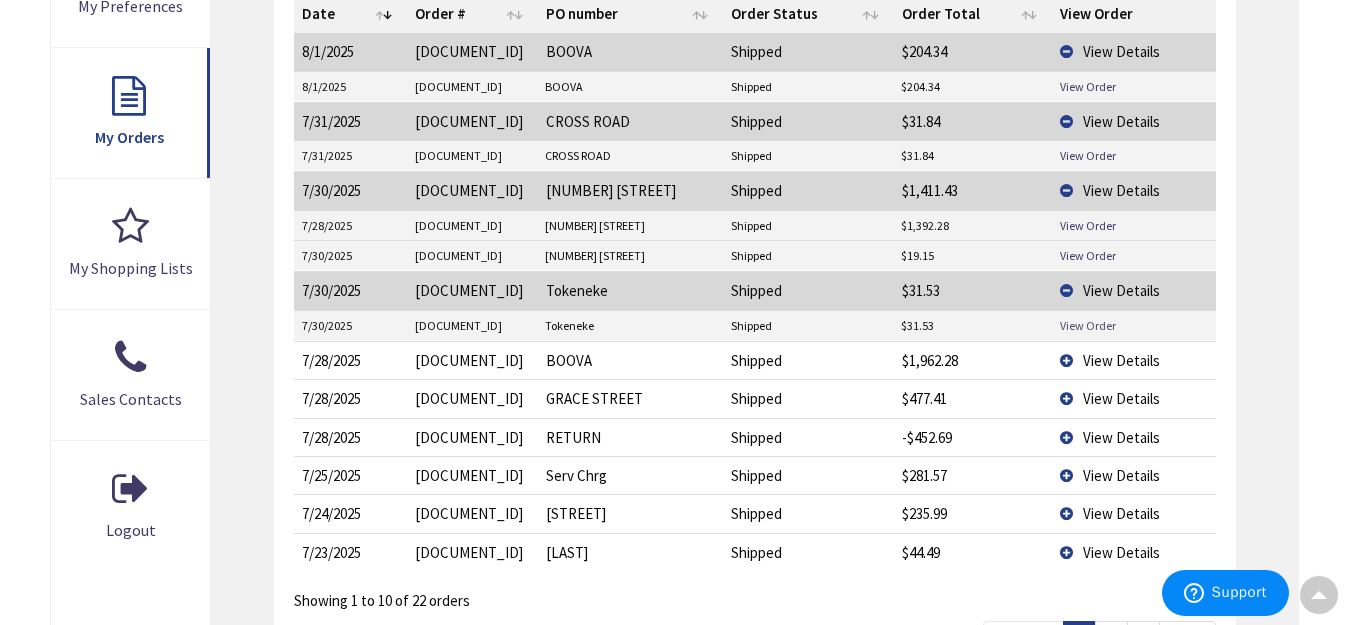 scroll, scrollTop: 703, scrollLeft: 0, axis: vertical 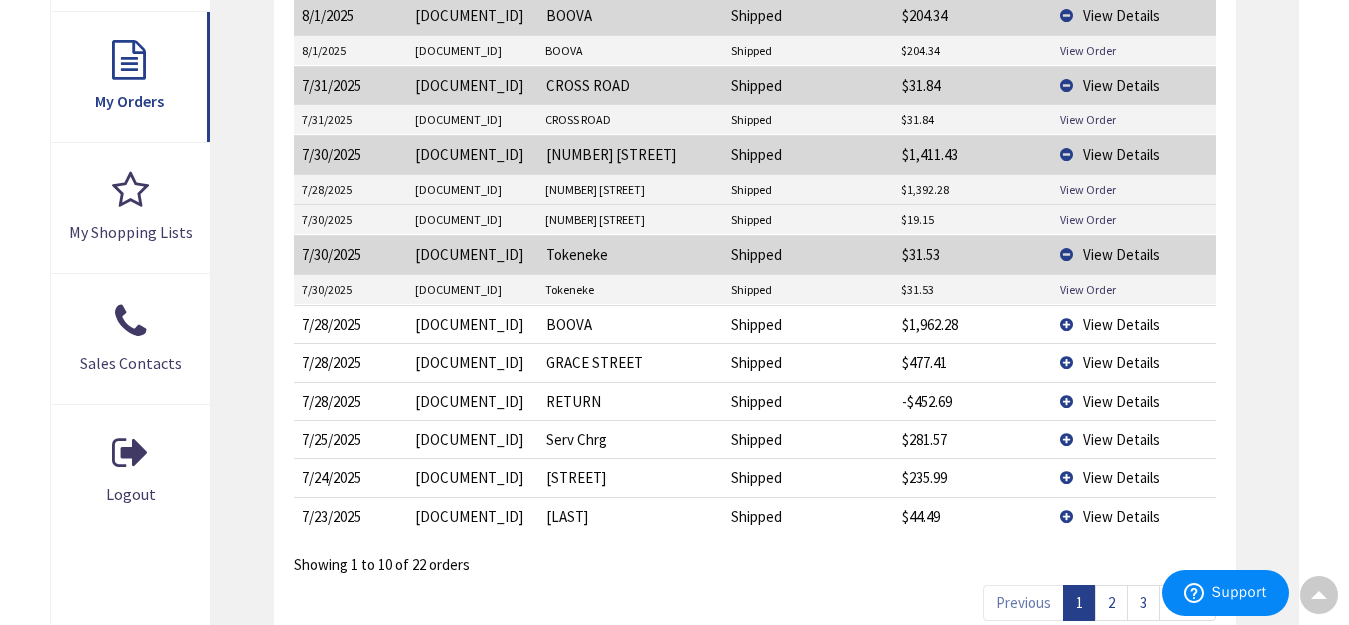 click on "View Details" at bounding box center (1121, 477) 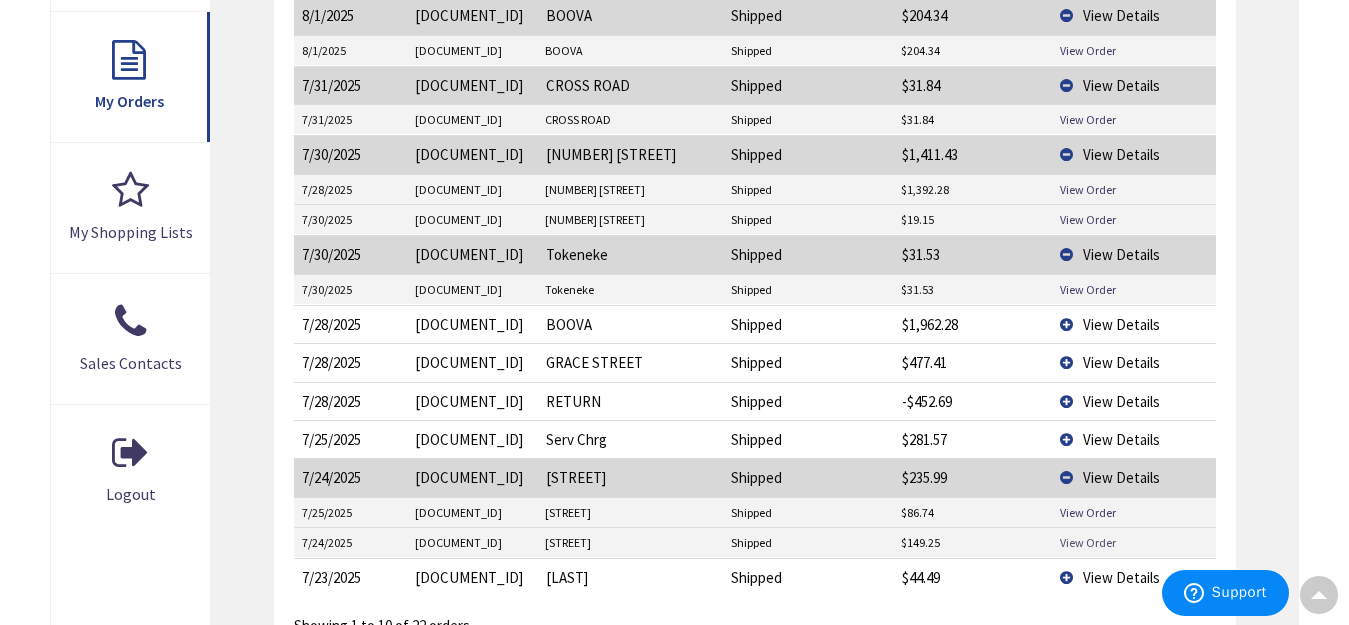 click on "View Order" at bounding box center [1088, 542] 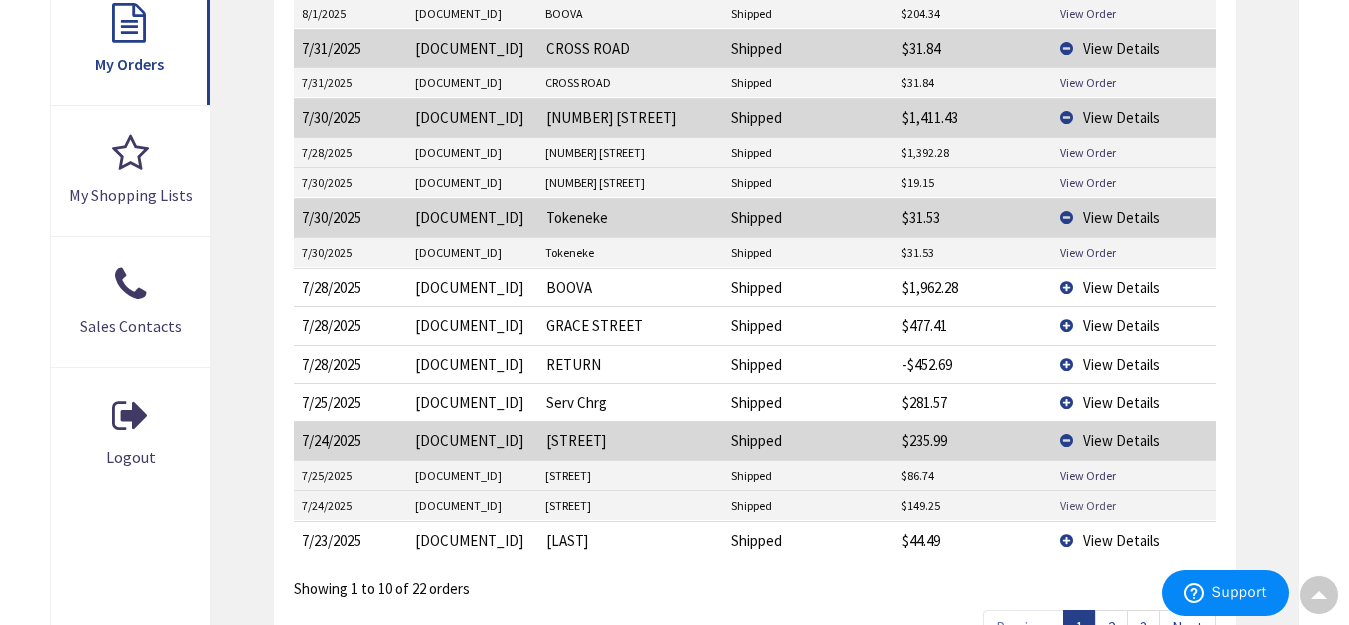 scroll, scrollTop: 803, scrollLeft: 0, axis: vertical 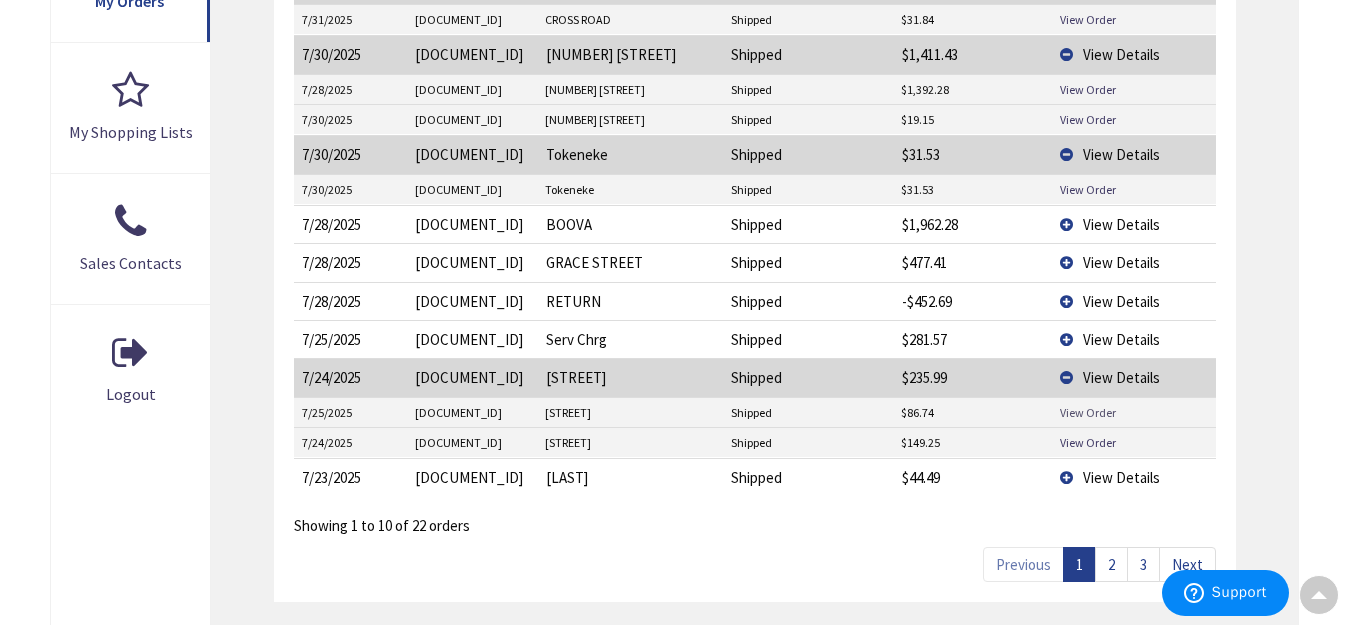 click on "View Order" at bounding box center (1088, 412) 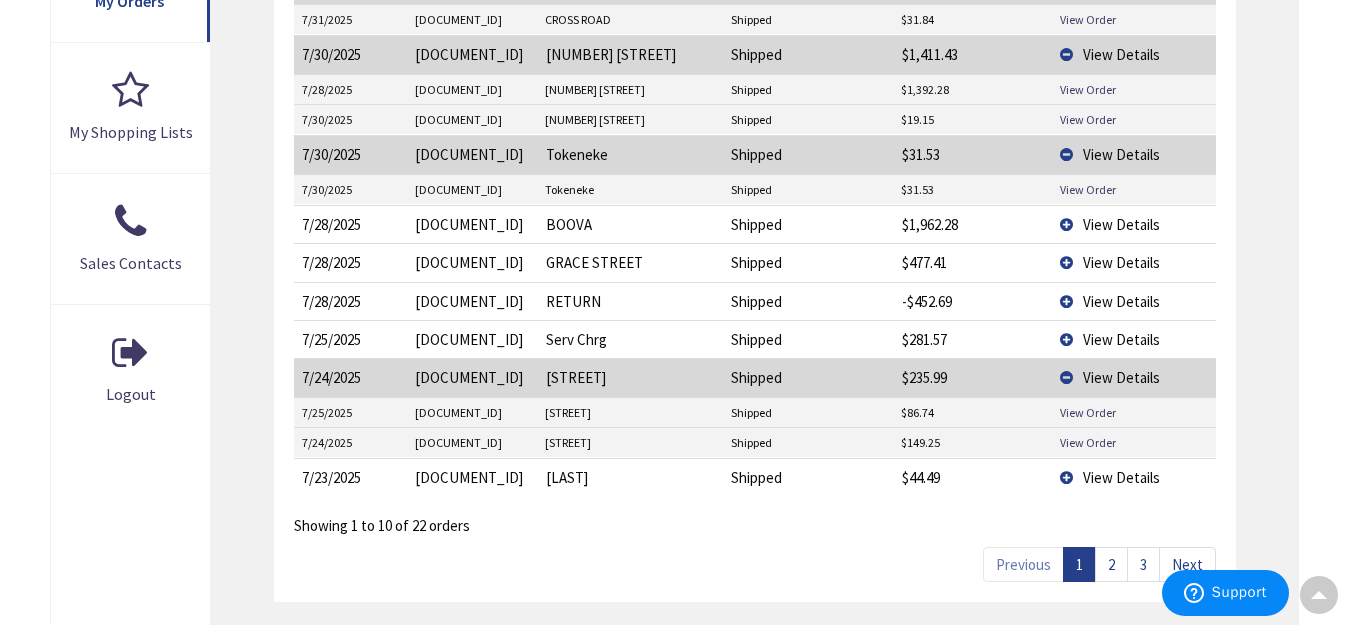 click on "View Details" at bounding box center [1121, 224] 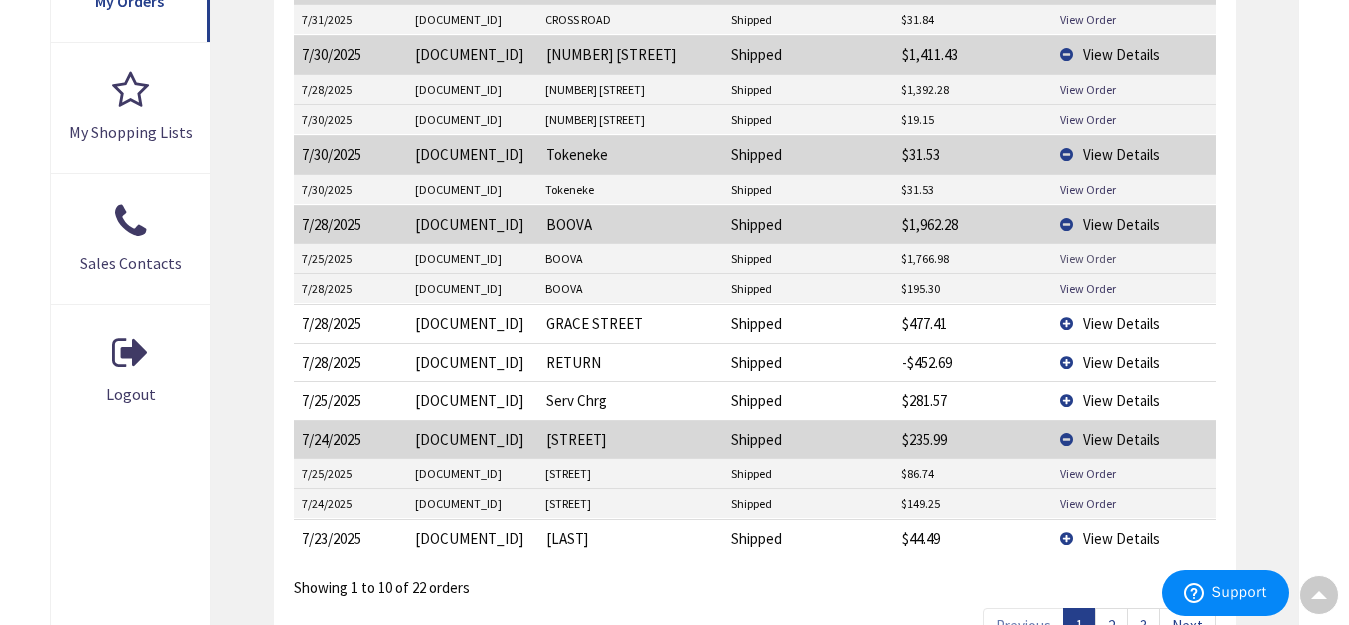 click on "View Order" at bounding box center (1088, 258) 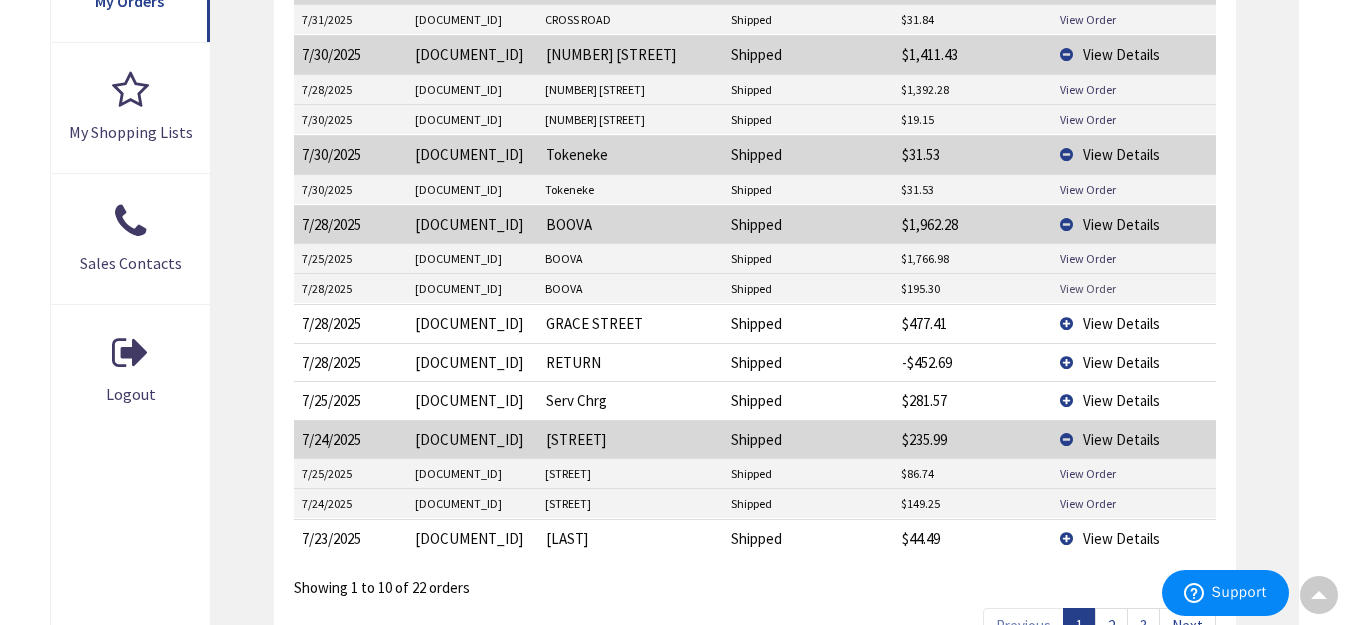 click on "View Order" at bounding box center [1088, 288] 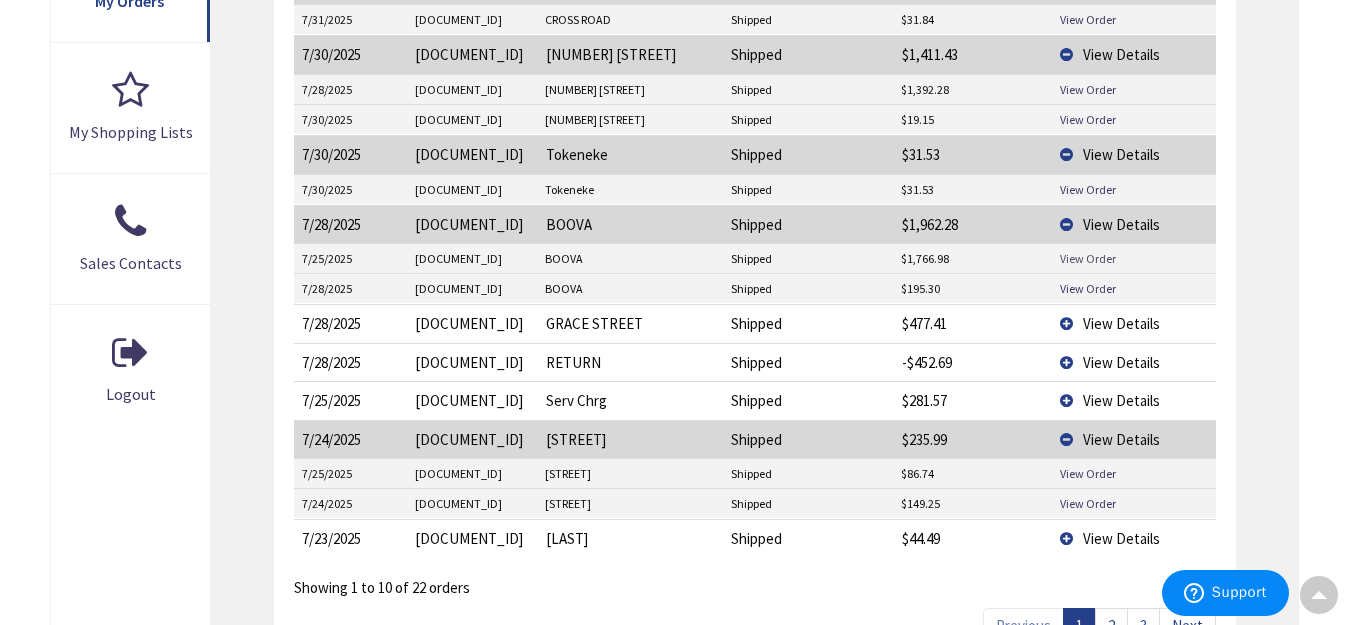 click on "View Order" at bounding box center (1088, 258) 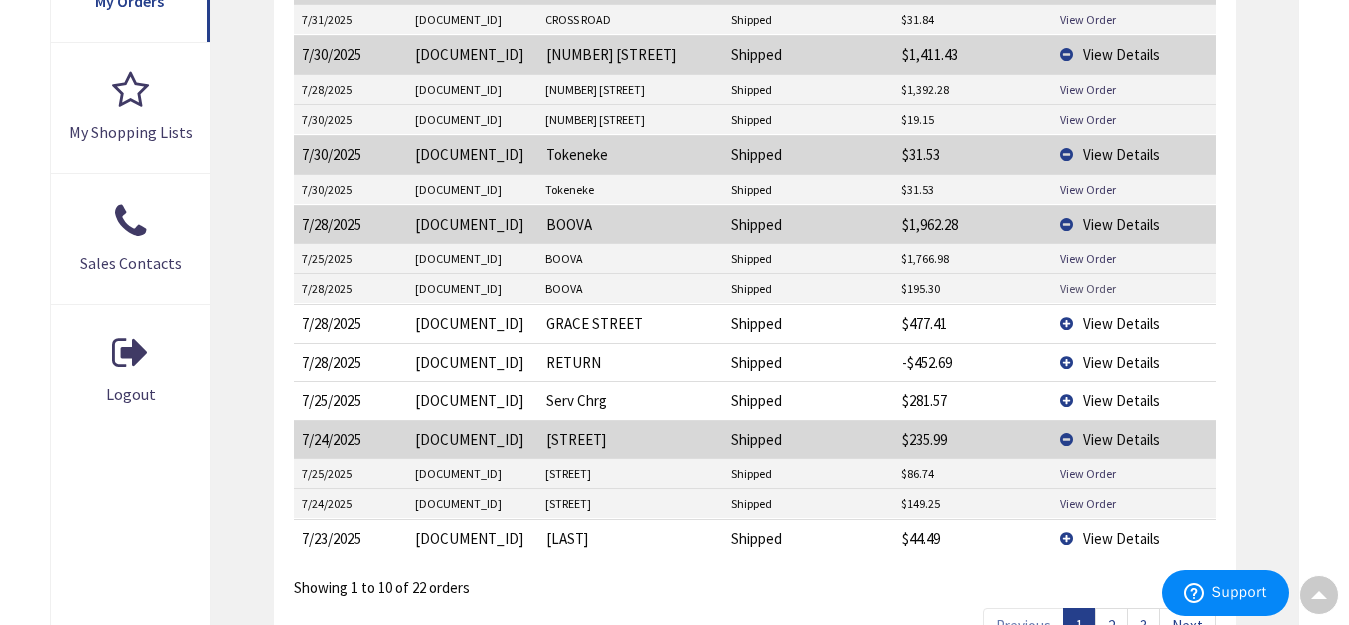 click on "View Order" at bounding box center (1088, 288) 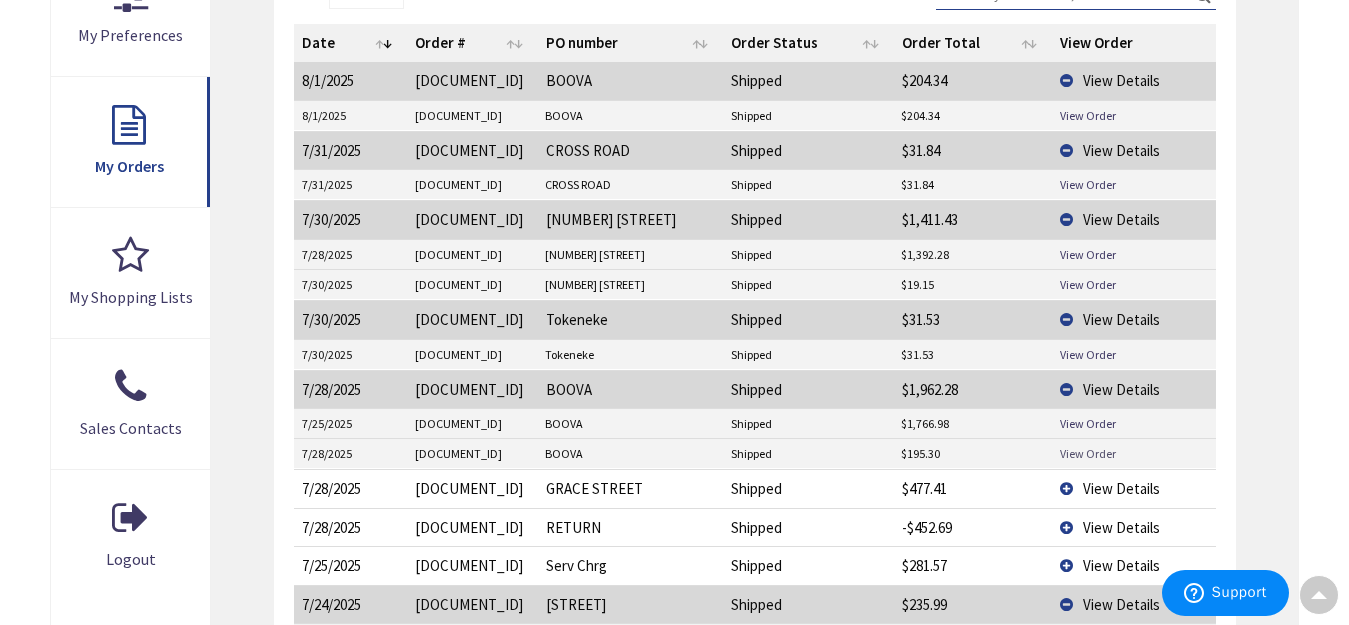 scroll, scrollTop: 603, scrollLeft: 0, axis: vertical 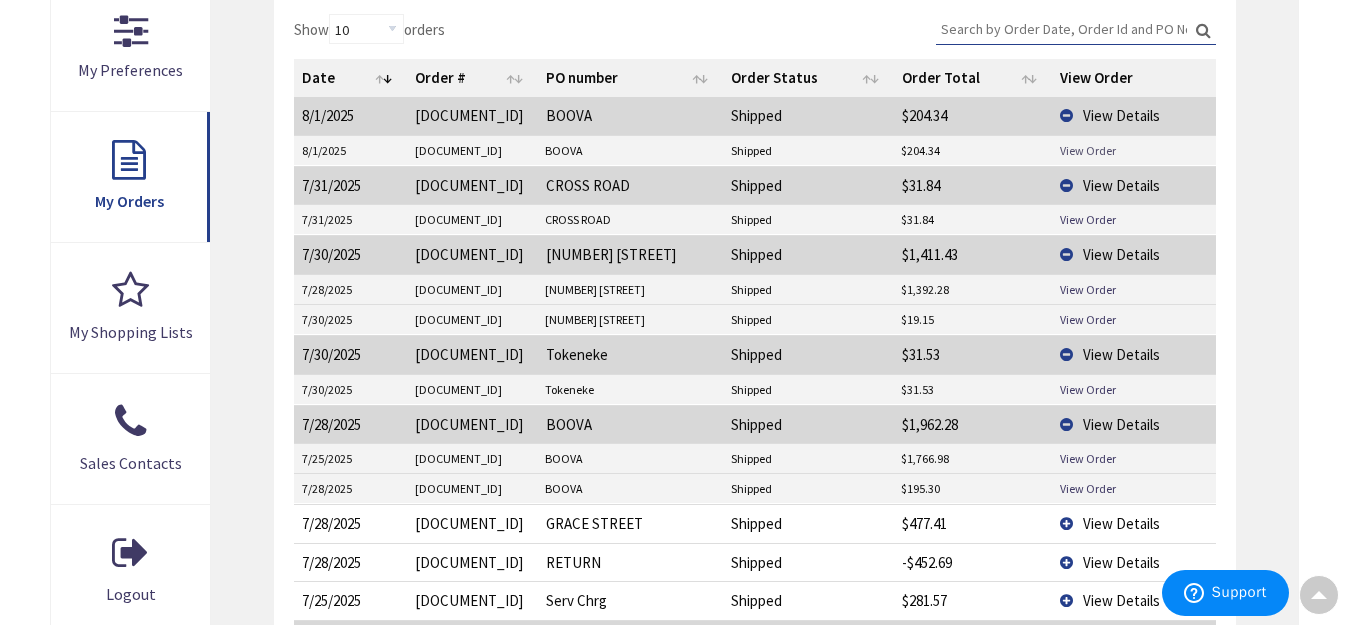 click on "View Order" at bounding box center [1088, 150] 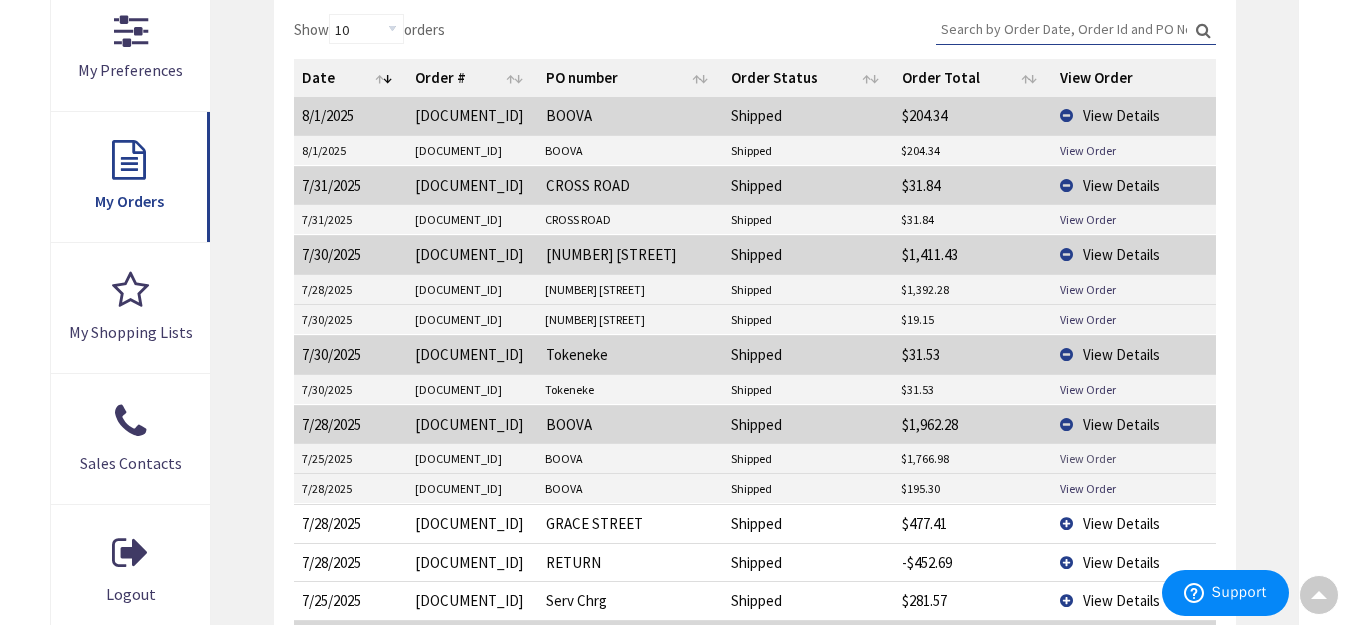 click on "View Order" at bounding box center [1088, 458] 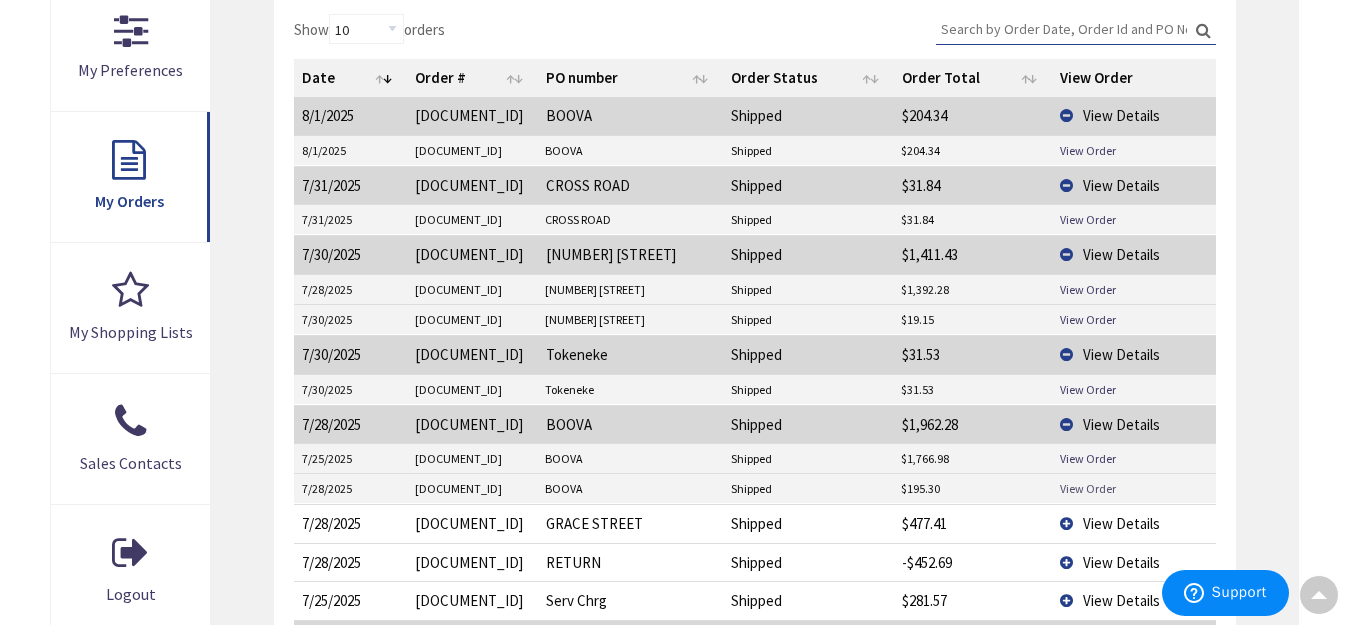 click on "View Order" at bounding box center (1088, 488) 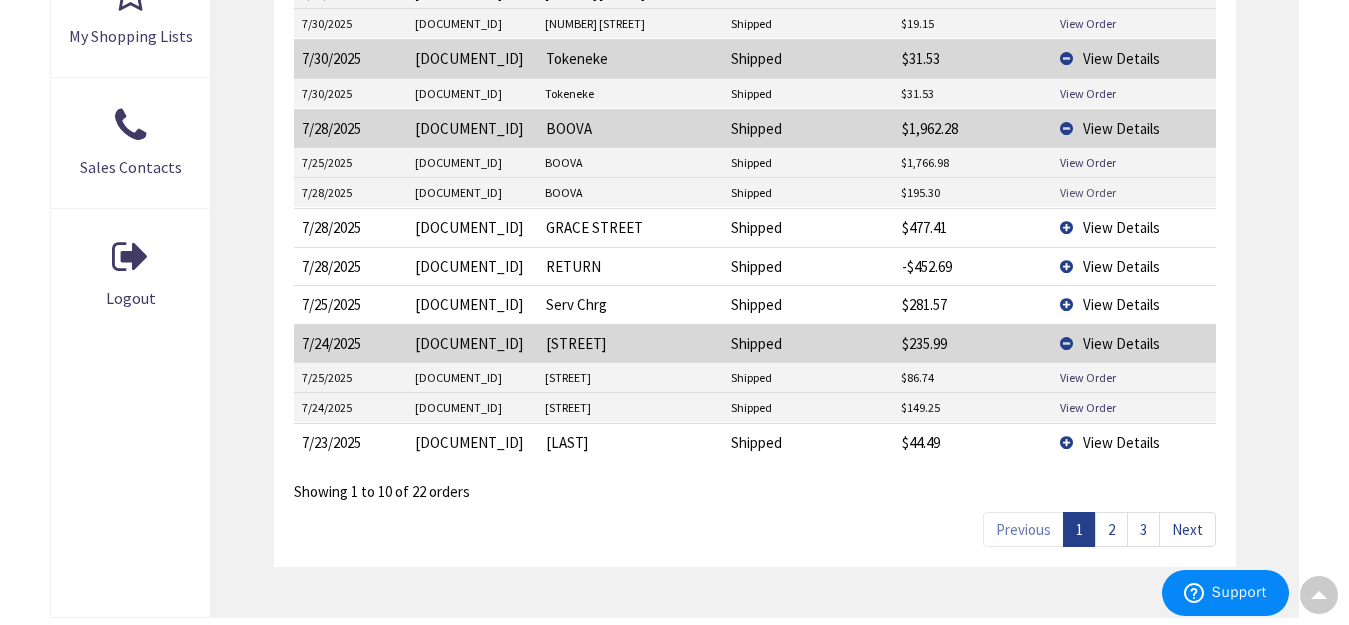 scroll, scrollTop: 903, scrollLeft: 0, axis: vertical 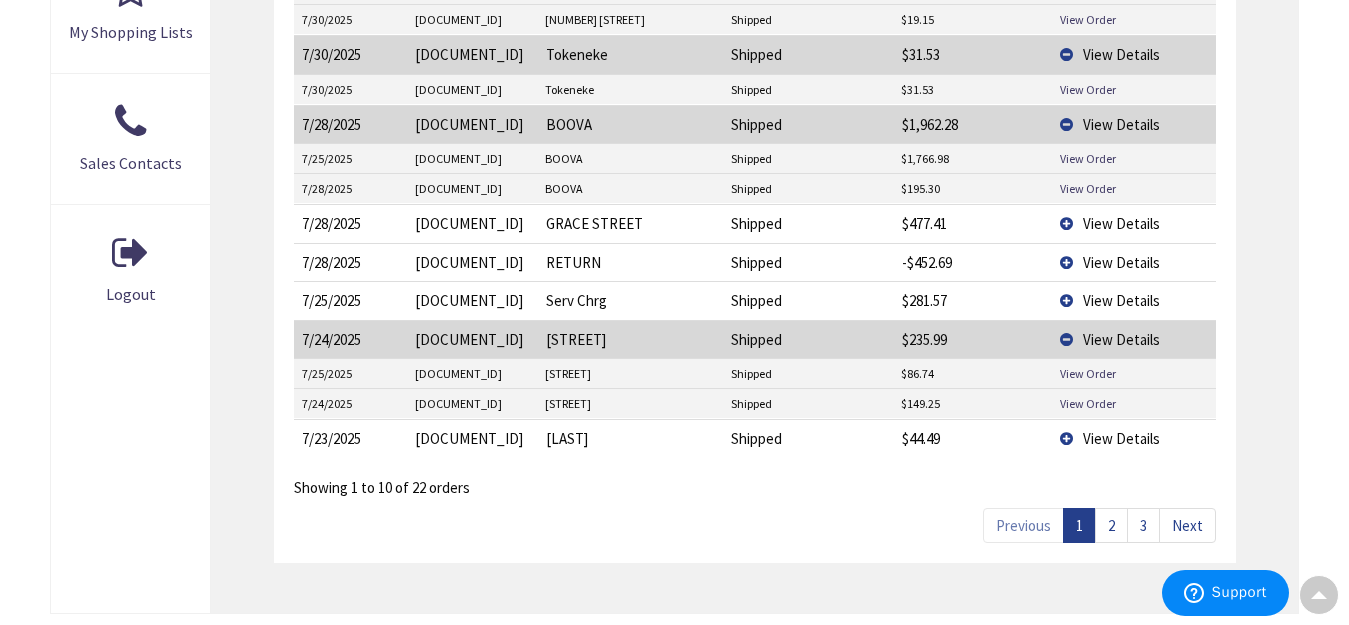 click on "2" at bounding box center [1111, 525] 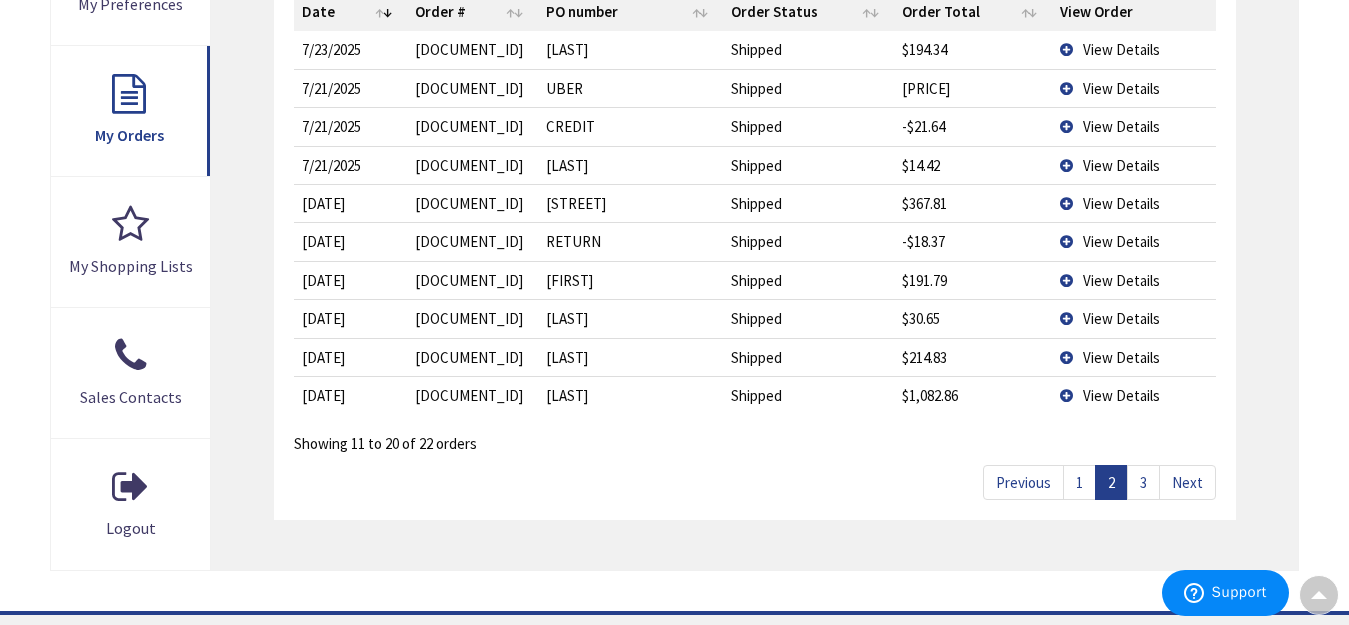 scroll, scrollTop: 703, scrollLeft: 0, axis: vertical 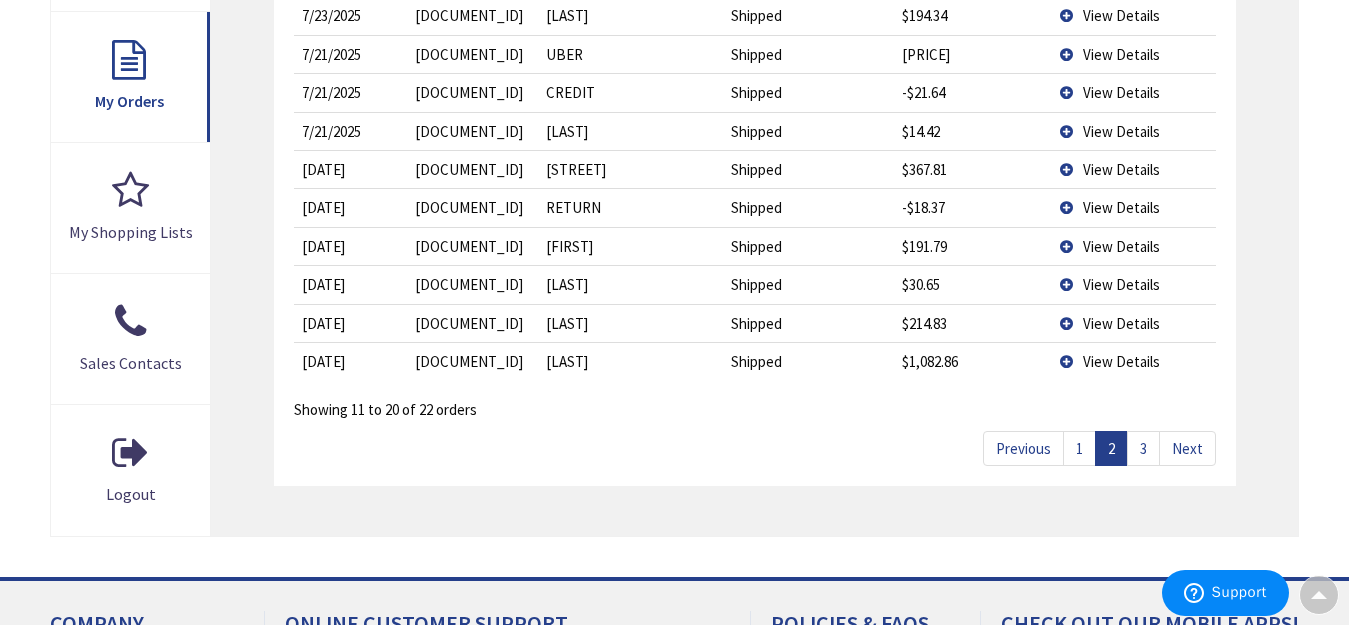 click on "3" at bounding box center (1143, 448) 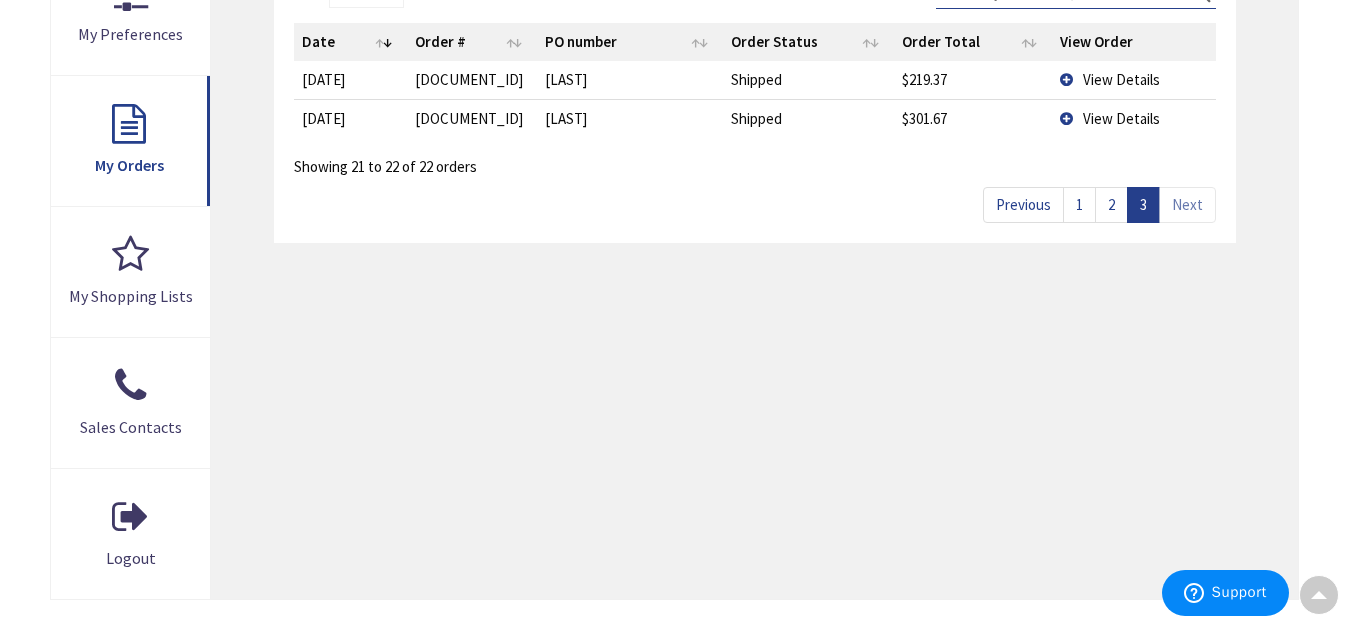 scroll, scrollTop: 603, scrollLeft: 0, axis: vertical 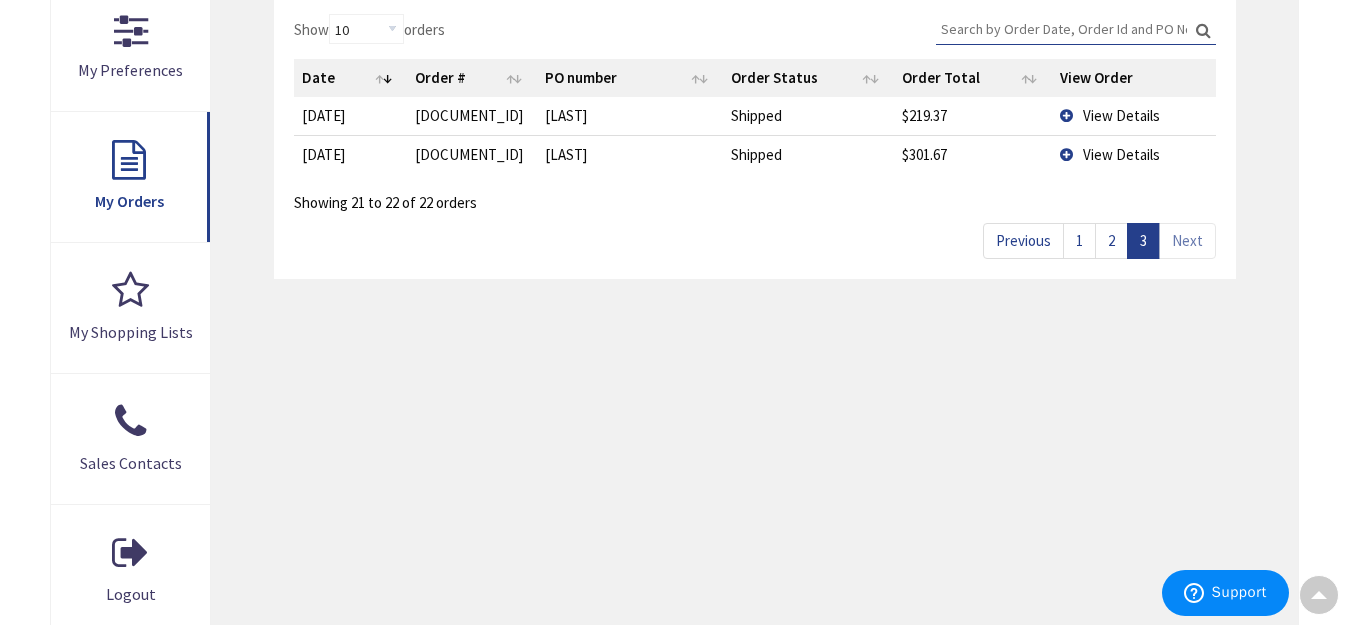 click on "1" at bounding box center (1079, 240) 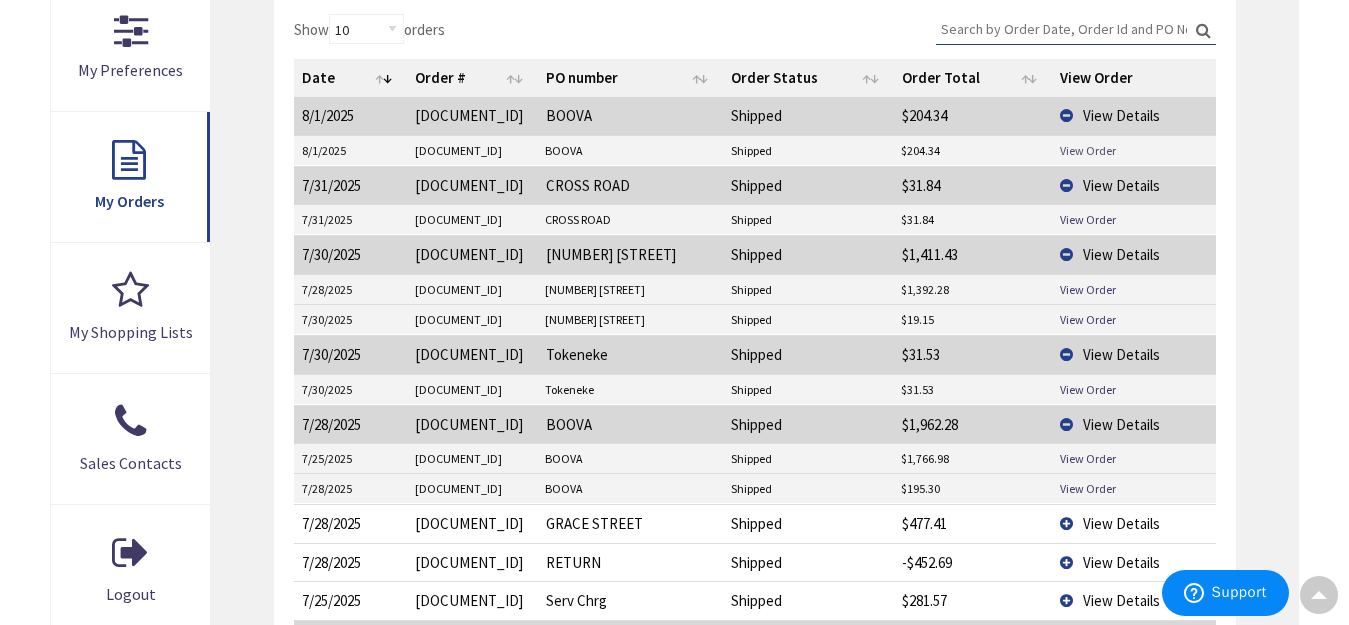 click on "View Order" at bounding box center [1088, 150] 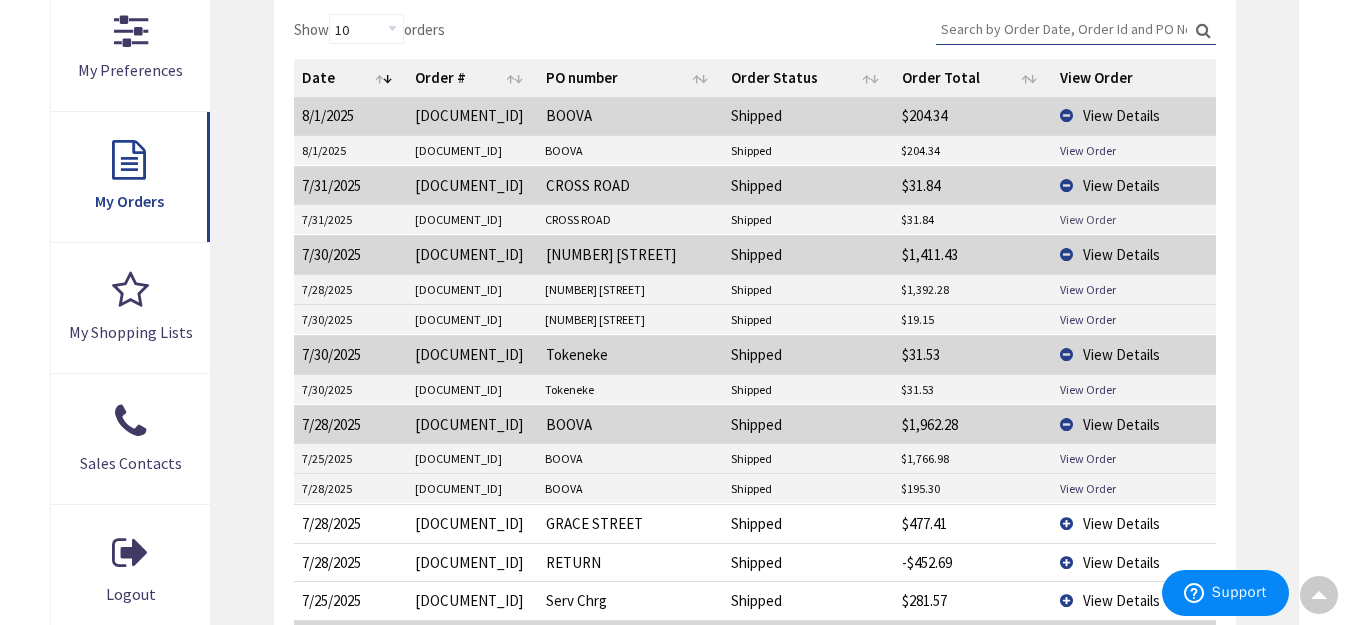 click on "View Order" at bounding box center [1088, 219] 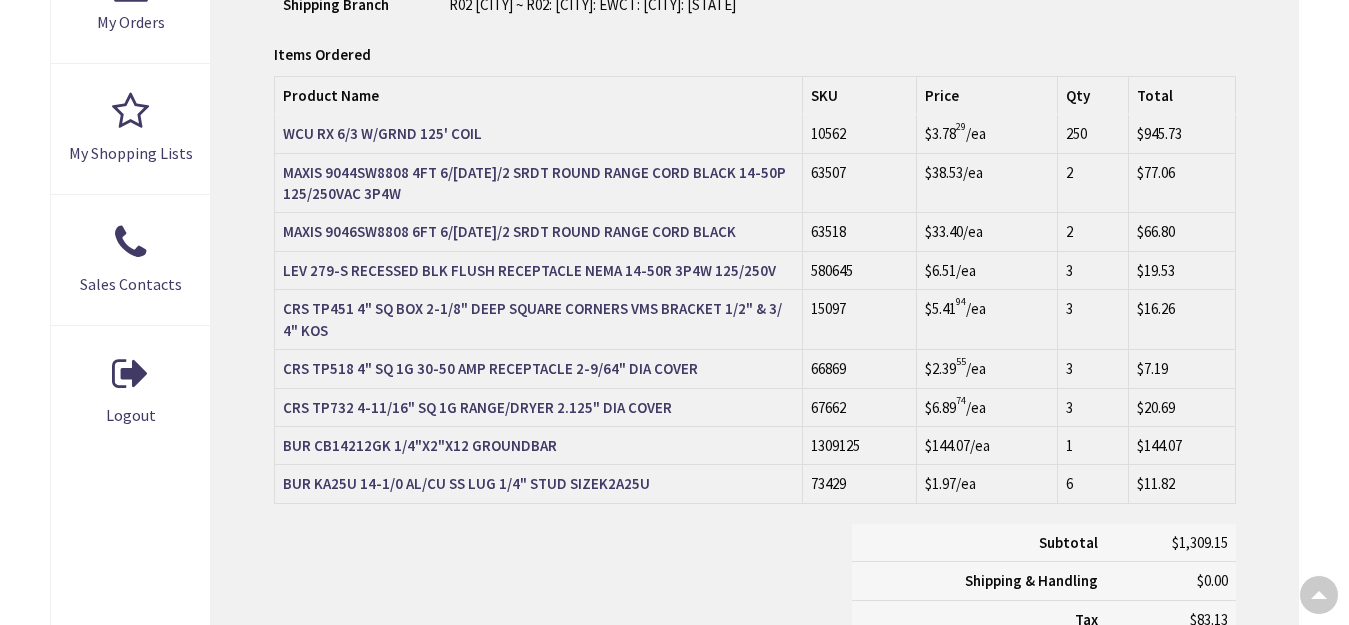 scroll, scrollTop: 285, scrollLeft: 0, axis: vertical 